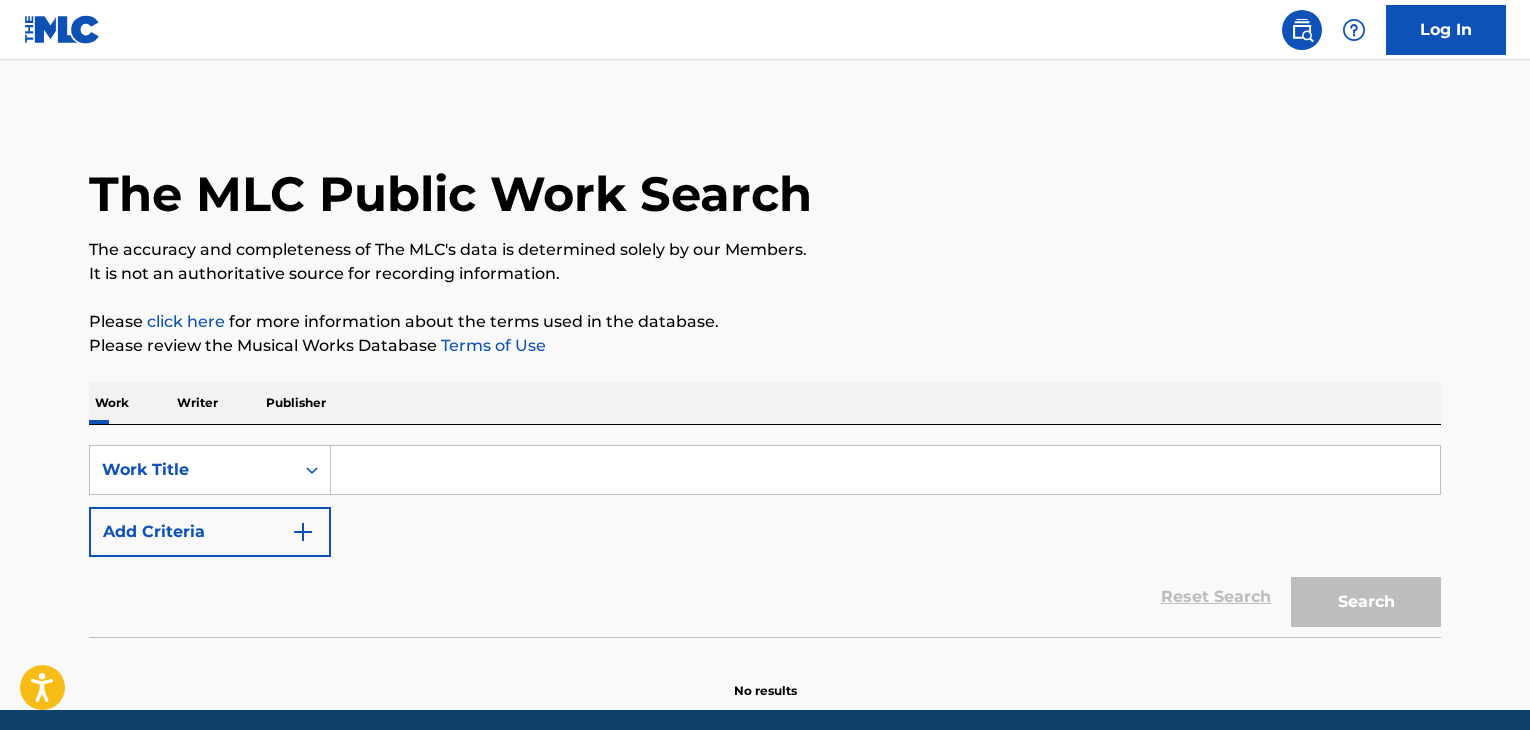 scroll, scrollTop: 0, scrollLeft: 0, axis: both 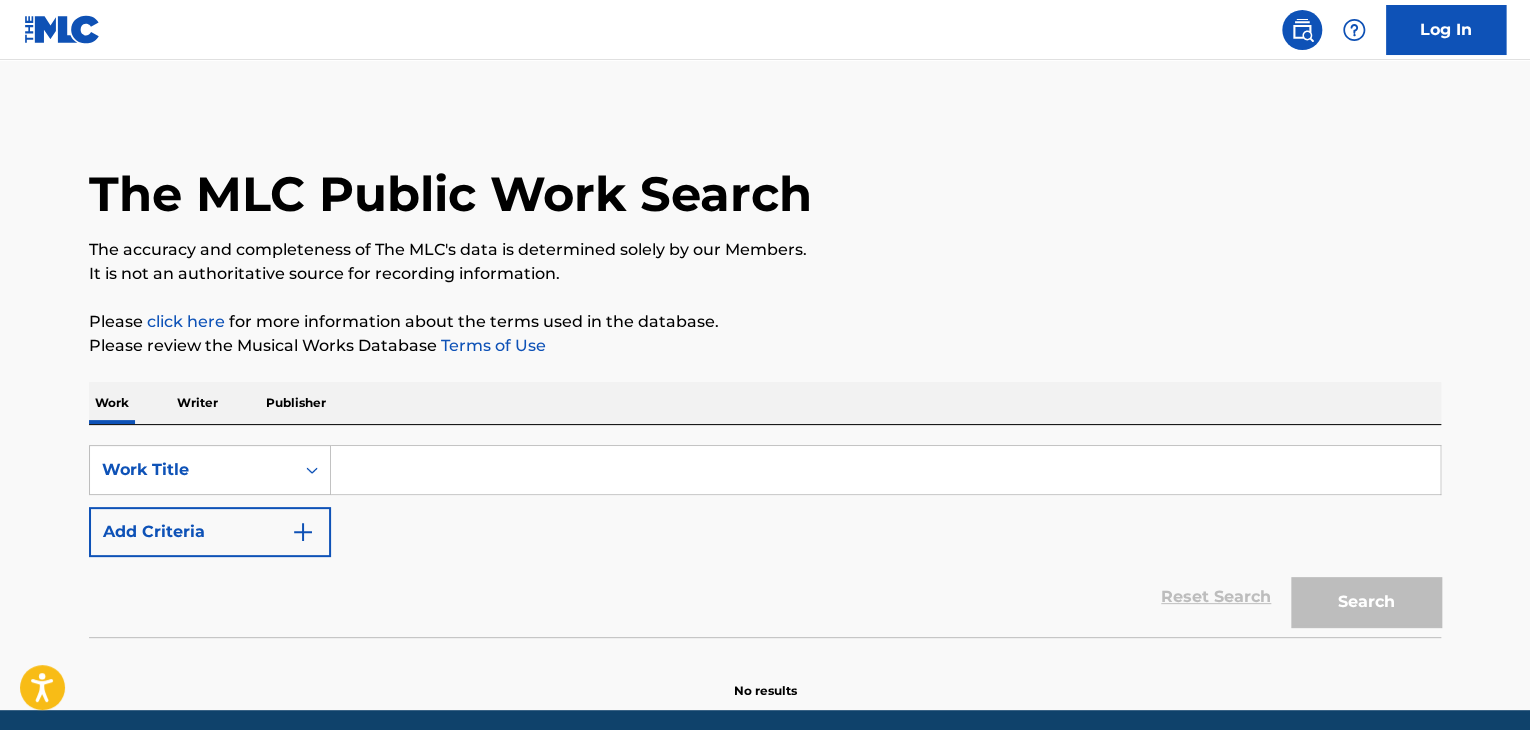 click on "Writer" at bounding box center [197, 403] 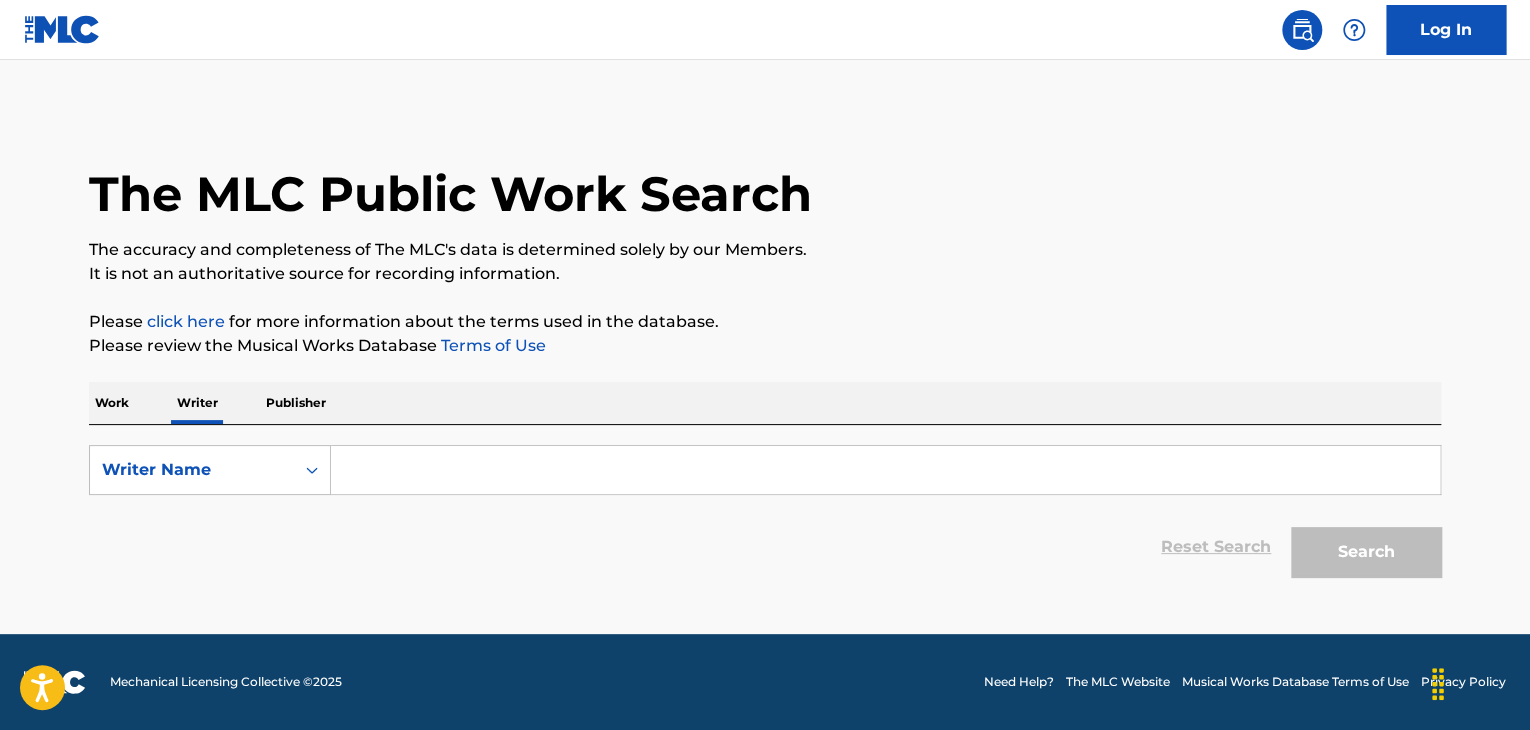click on "Work" at bounding box center [112, 403] 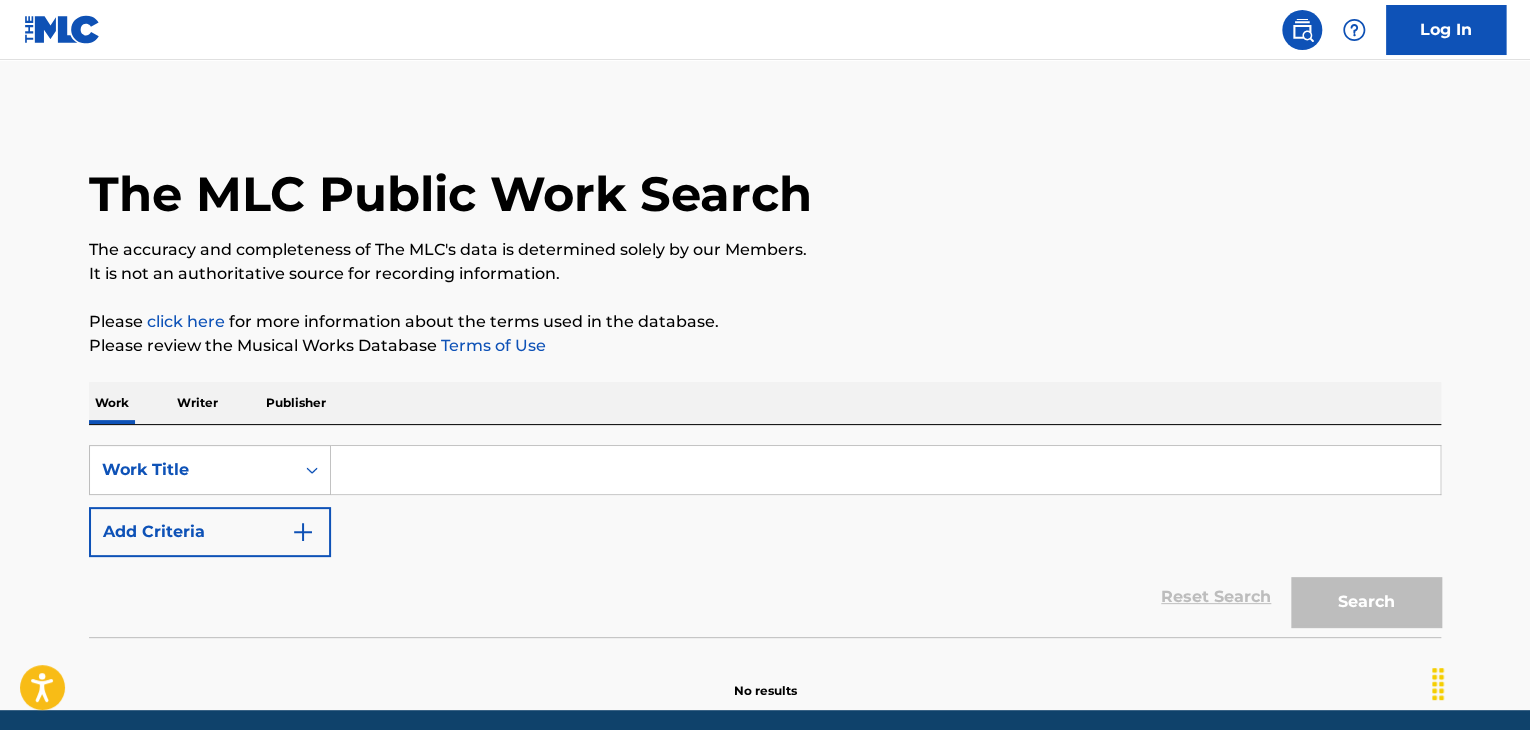 click at bounding box center (885, 470) 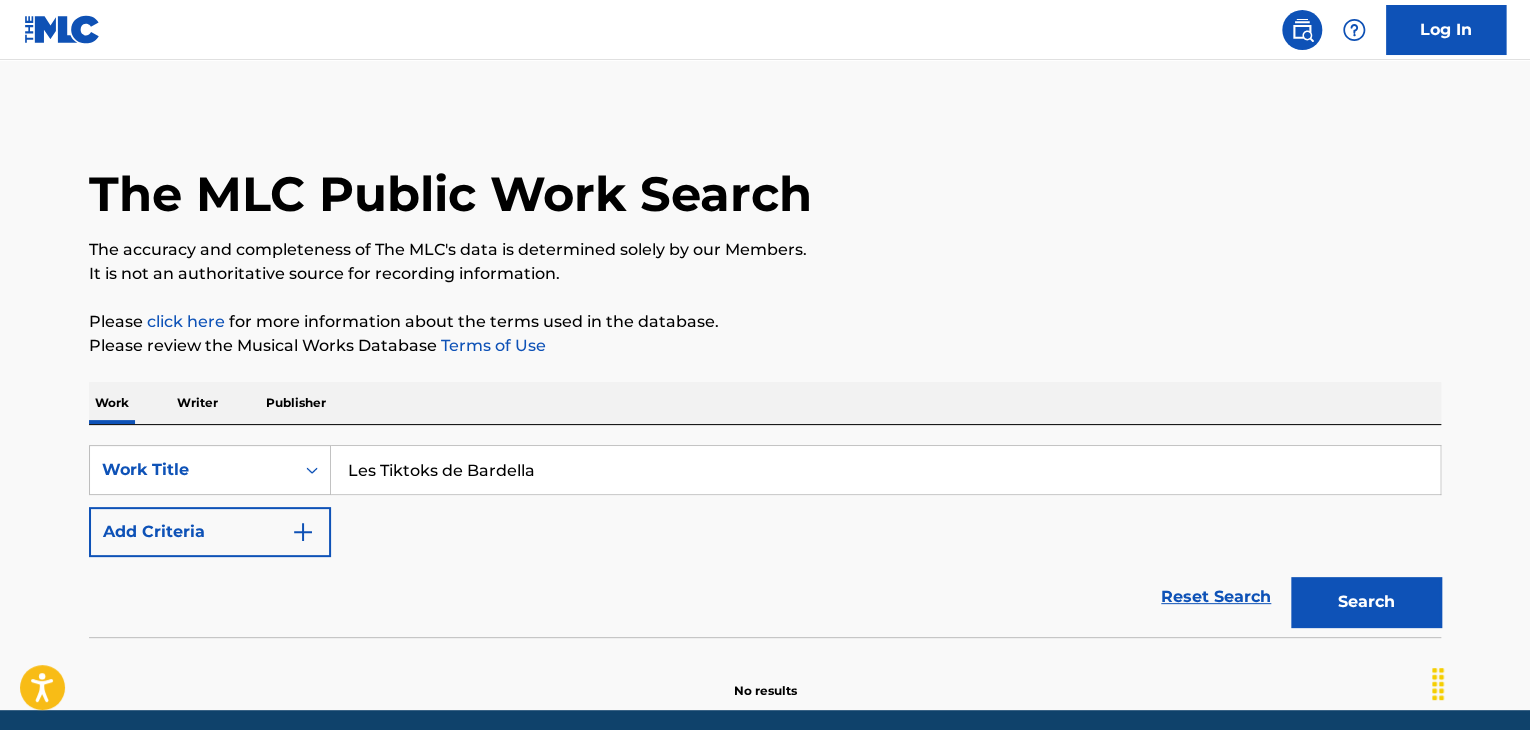 type on "Les Tiktoks de Bardella" 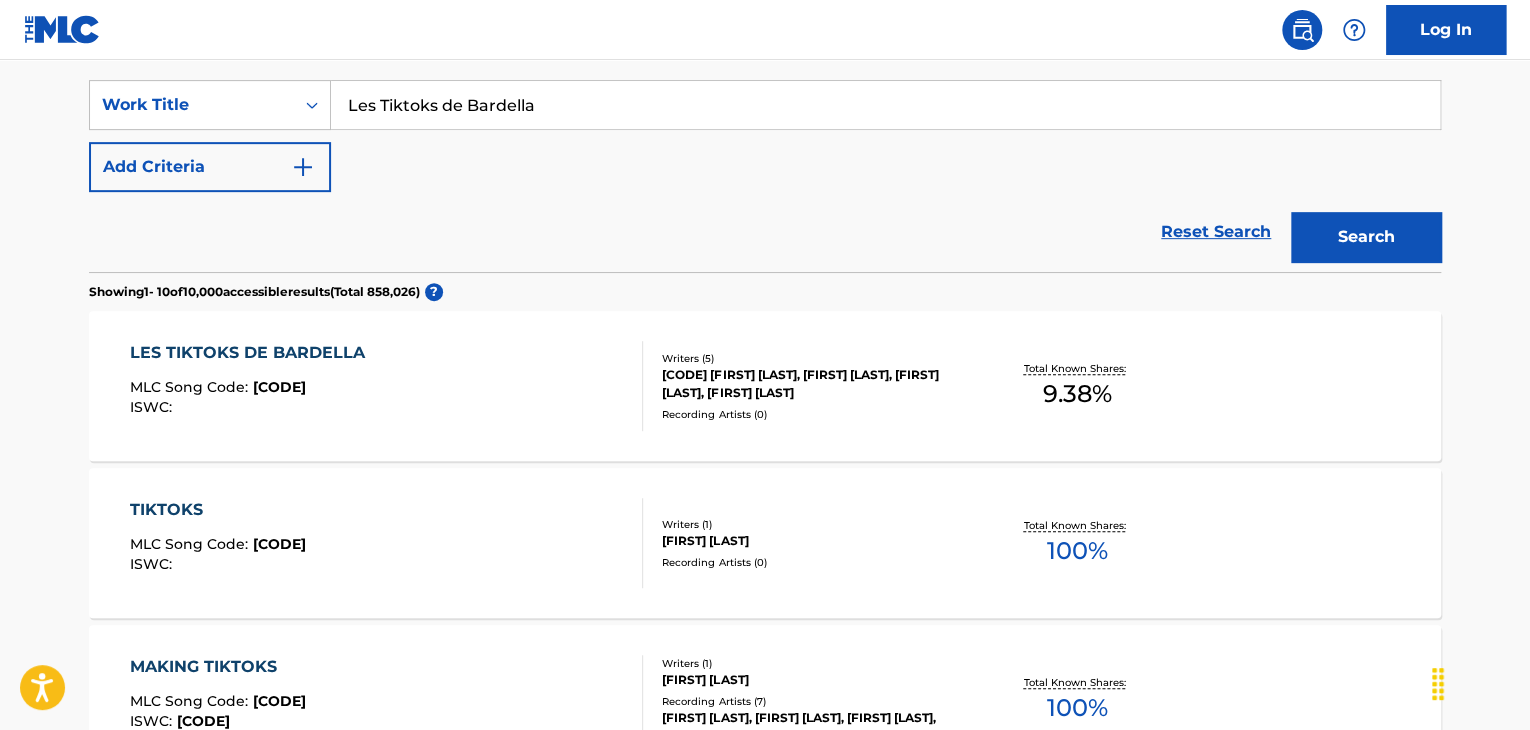 scroll, scrollTop: 400, scrollLeft: 0, axis: vertical 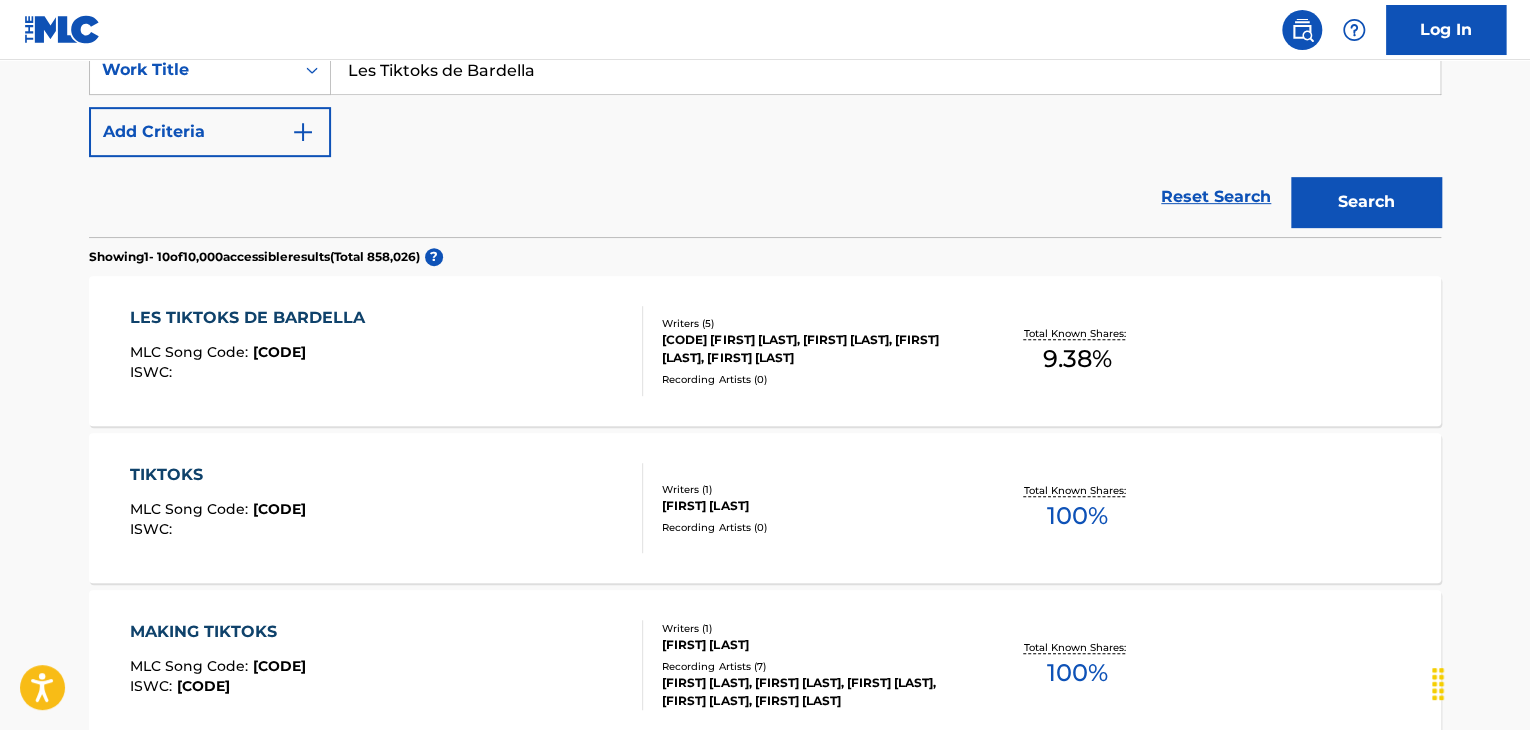 click on "LES TIKTOKS DE BARDELLA MLC Song Code : [CODE] ISWC :" at bounding box center [387, 351] 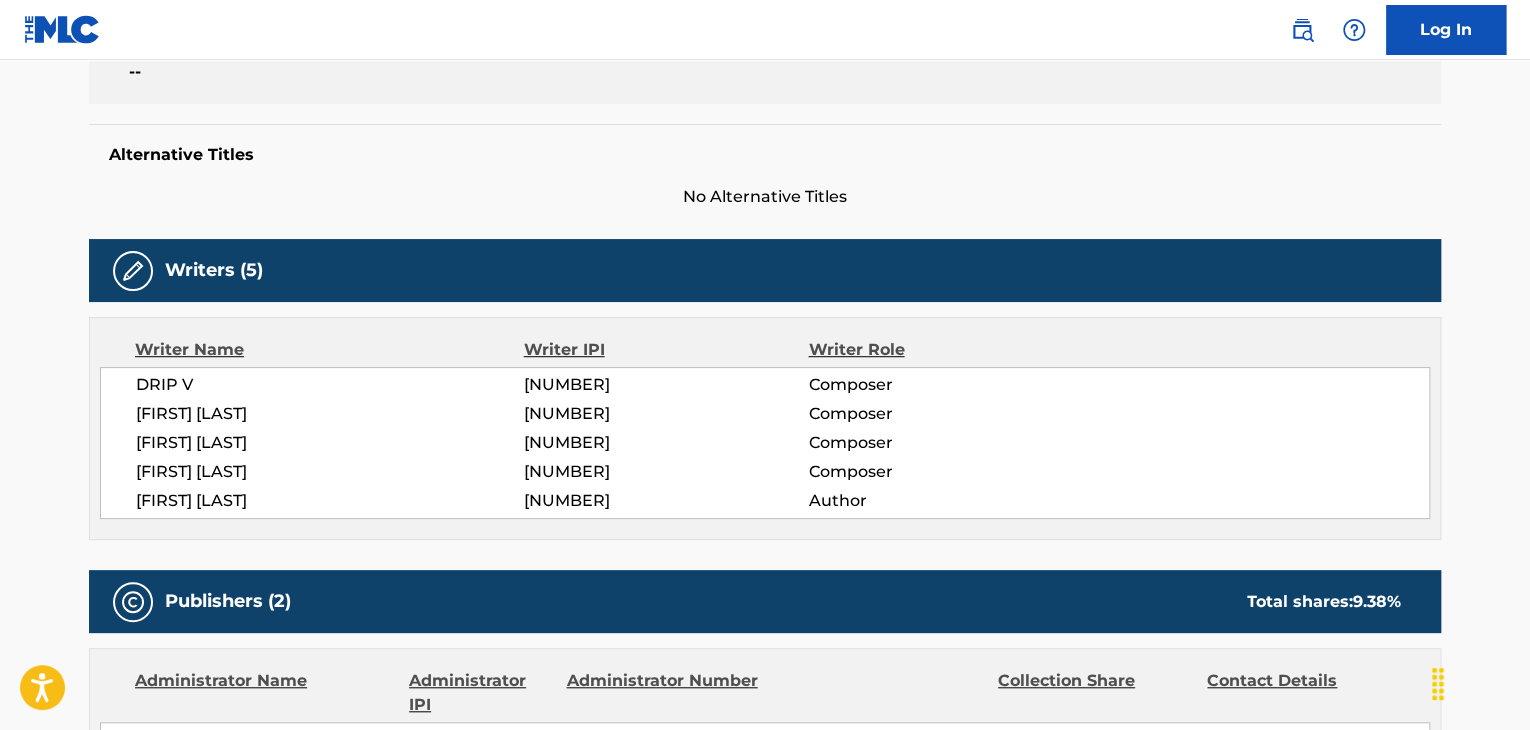 scroll, scrollTop: 500, scrollLeft: 0, axis: vertical 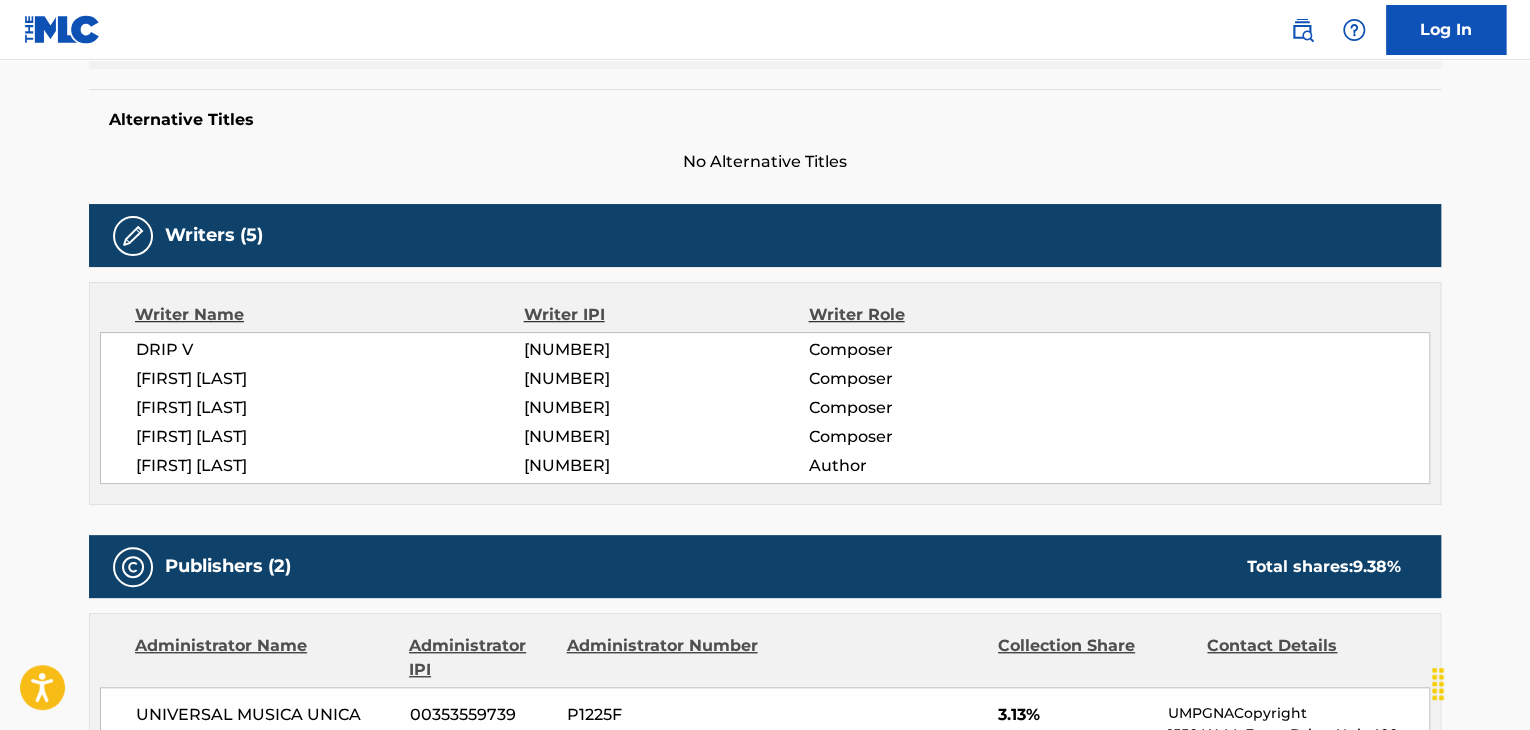 click on "DRIP V" at bounding box center (330, 350) 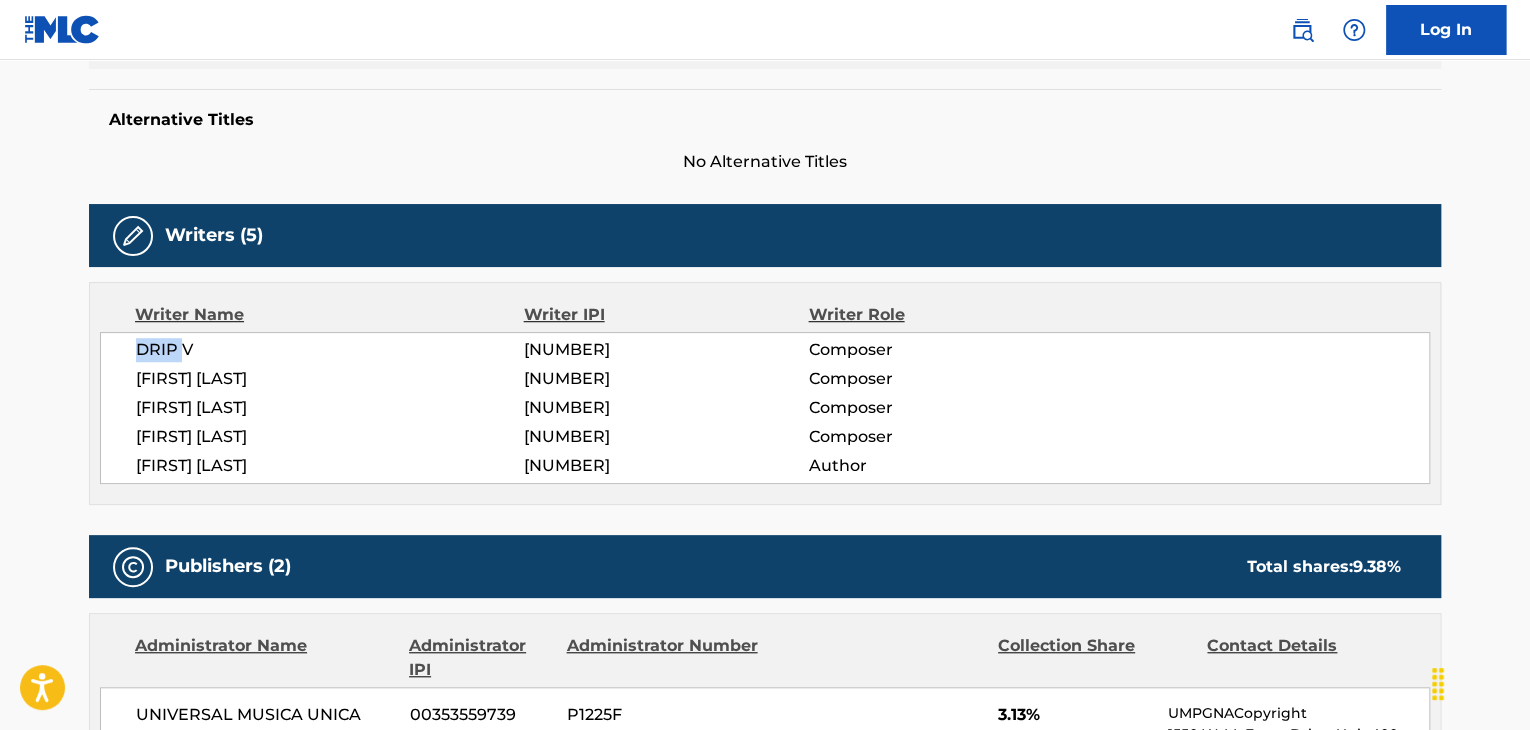 click on "DRIP V" at bounding box center (330, 350) 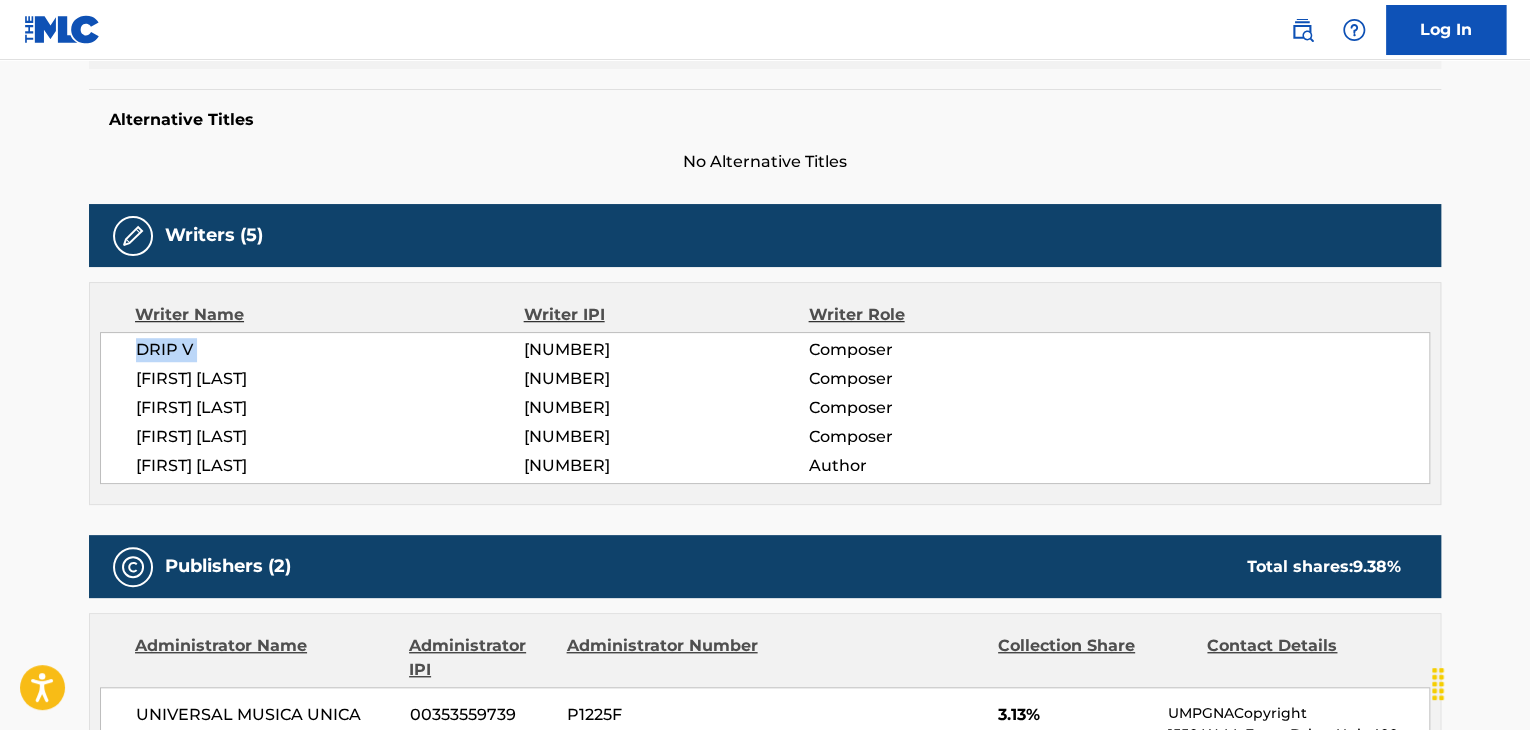 click on "DRIP V" at bounding box center [330, 350] 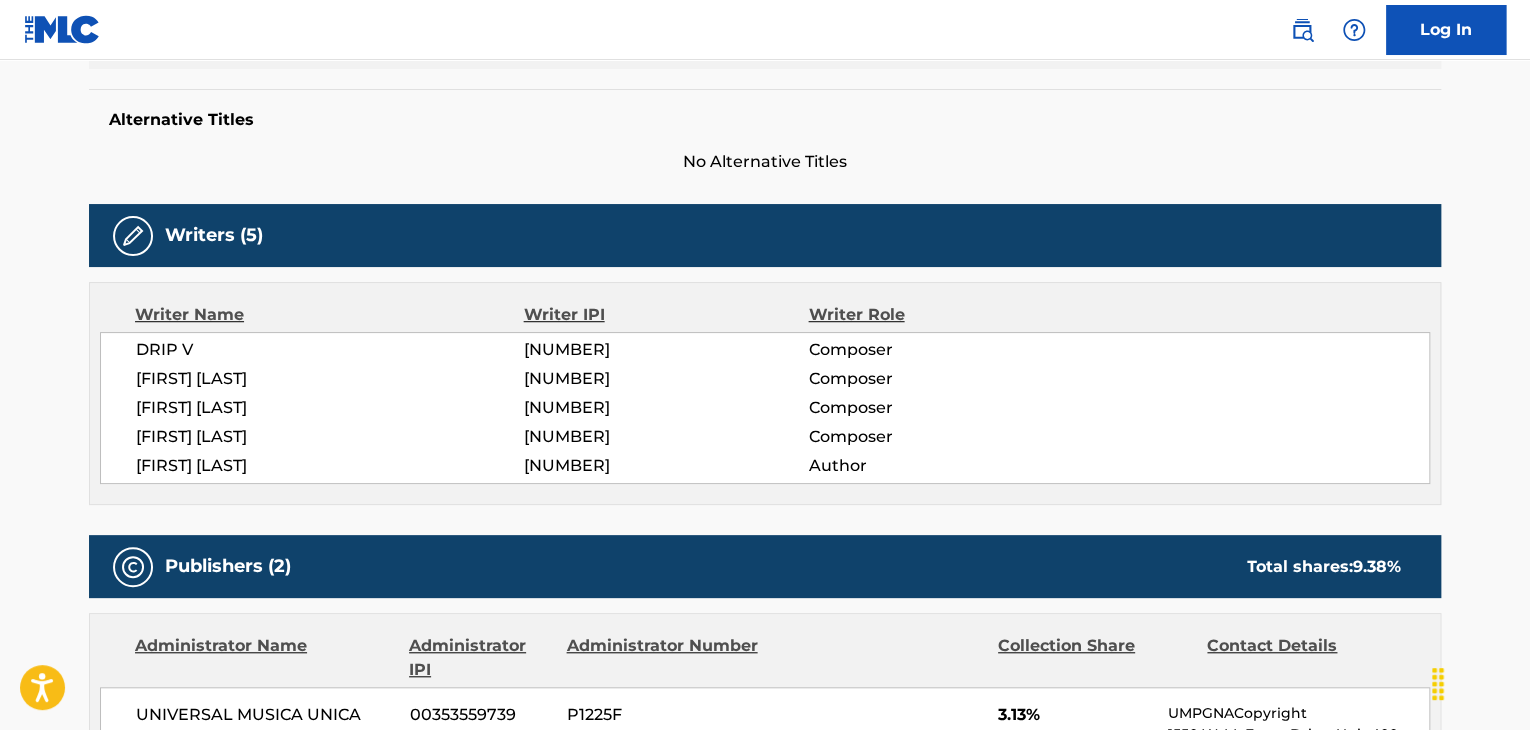 click on "[NUMBER]" at bounding box center (666, 350) 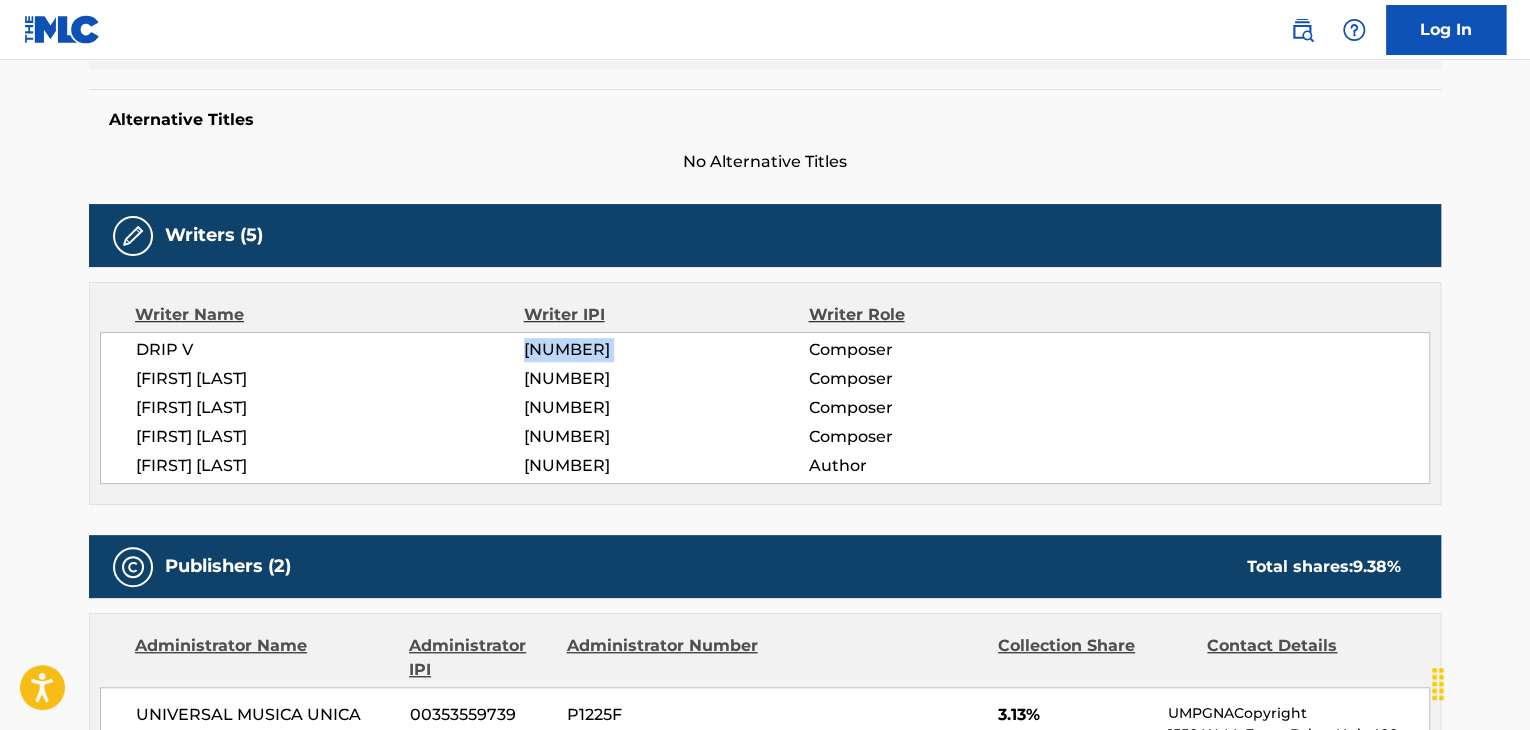 click on "[NUMBER]" at bounding box center (666, 350) 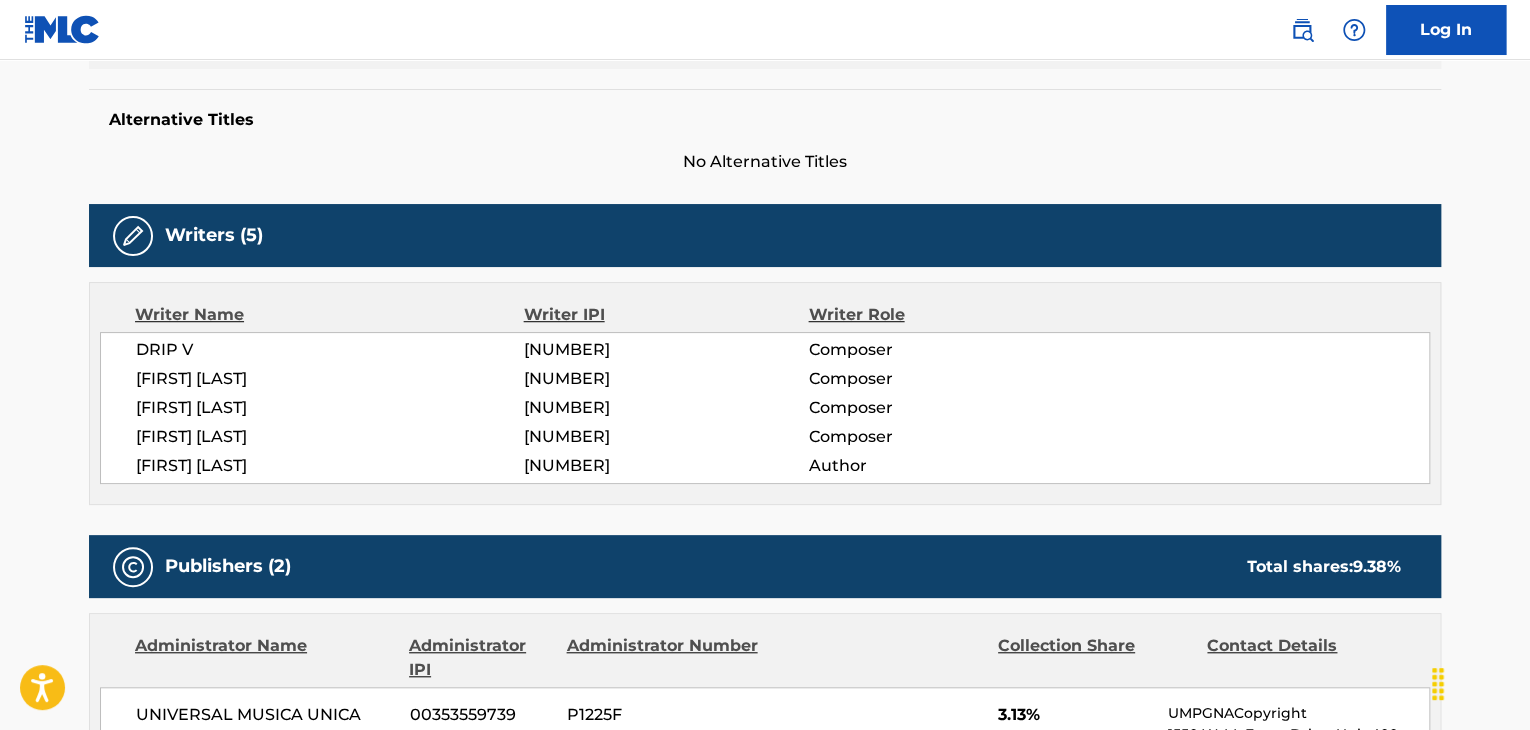 click on "[FIRST] [LAST]" at bounding box center (330, 379) 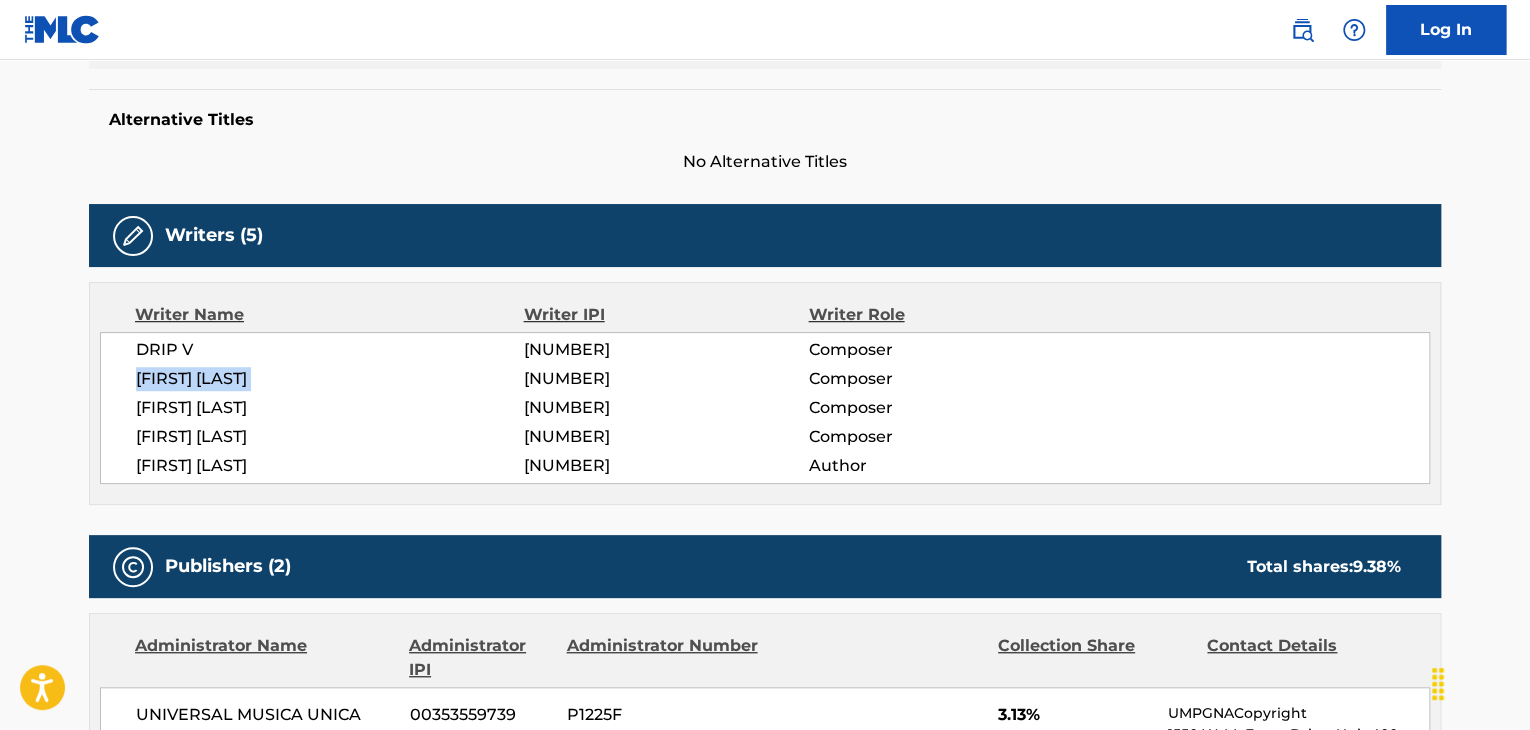 click on "[FIRST] [LAST]" at bounding box center (330, 379) 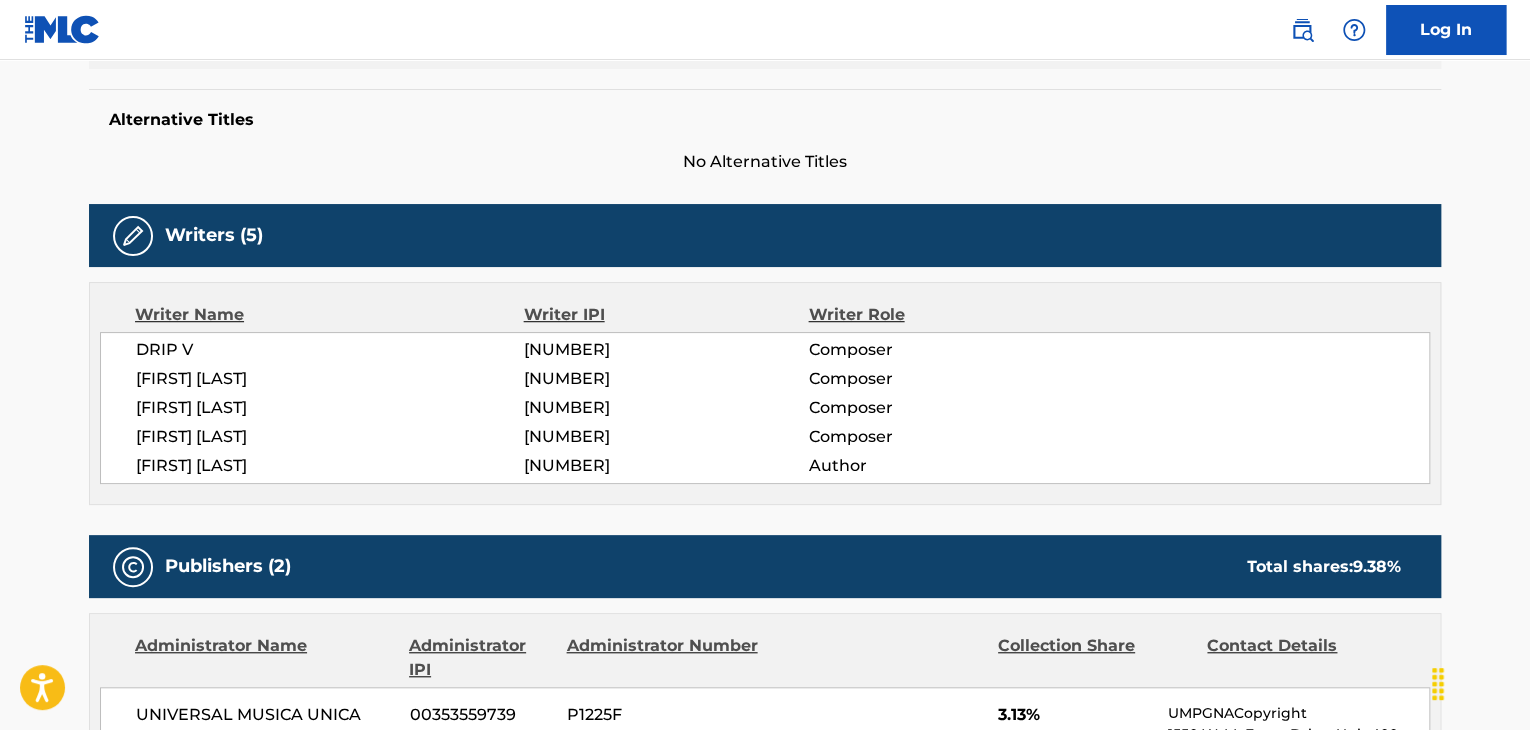 click on "[NUMBER]" at bounding box center [666, 379] 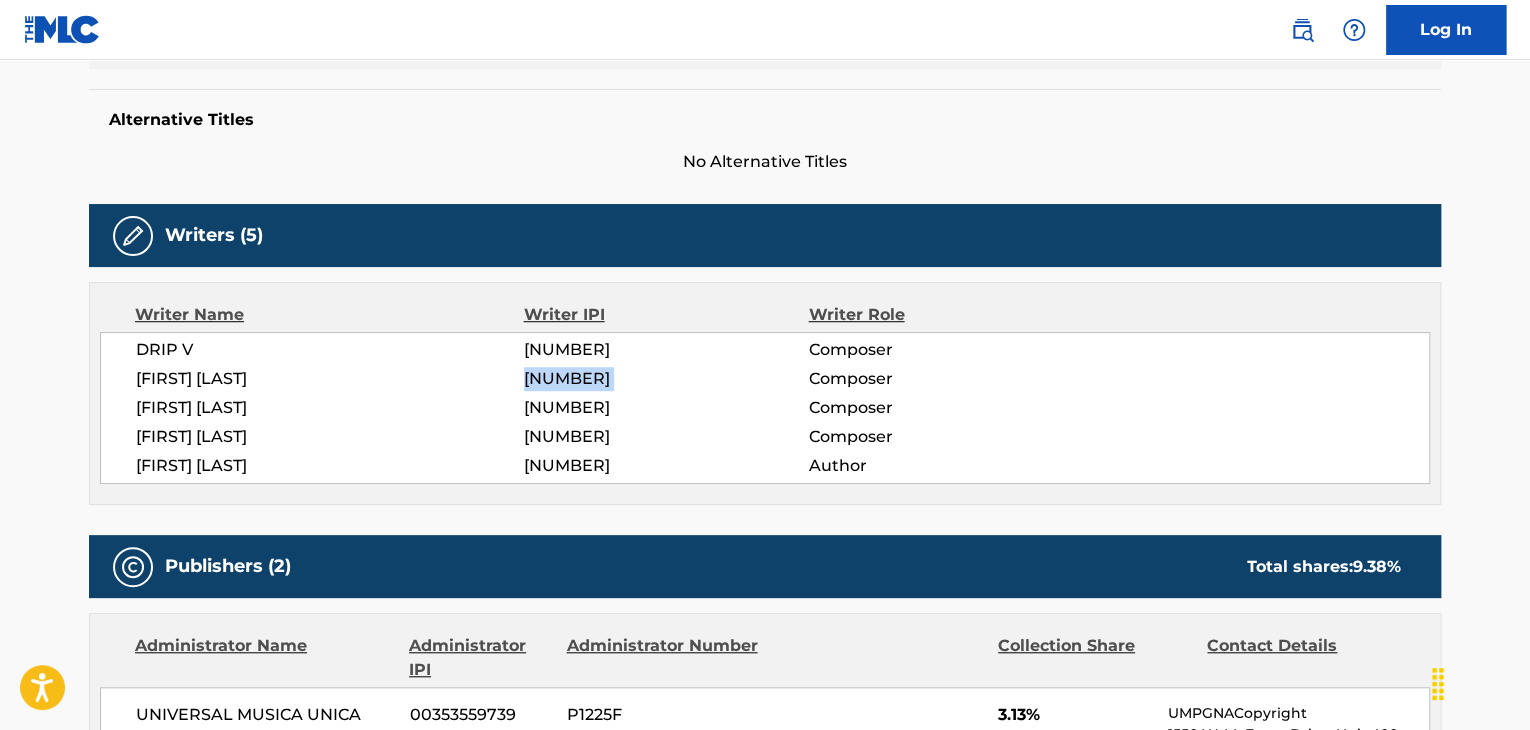 click on "[NUMBER]" at bounding box center (666, 379) 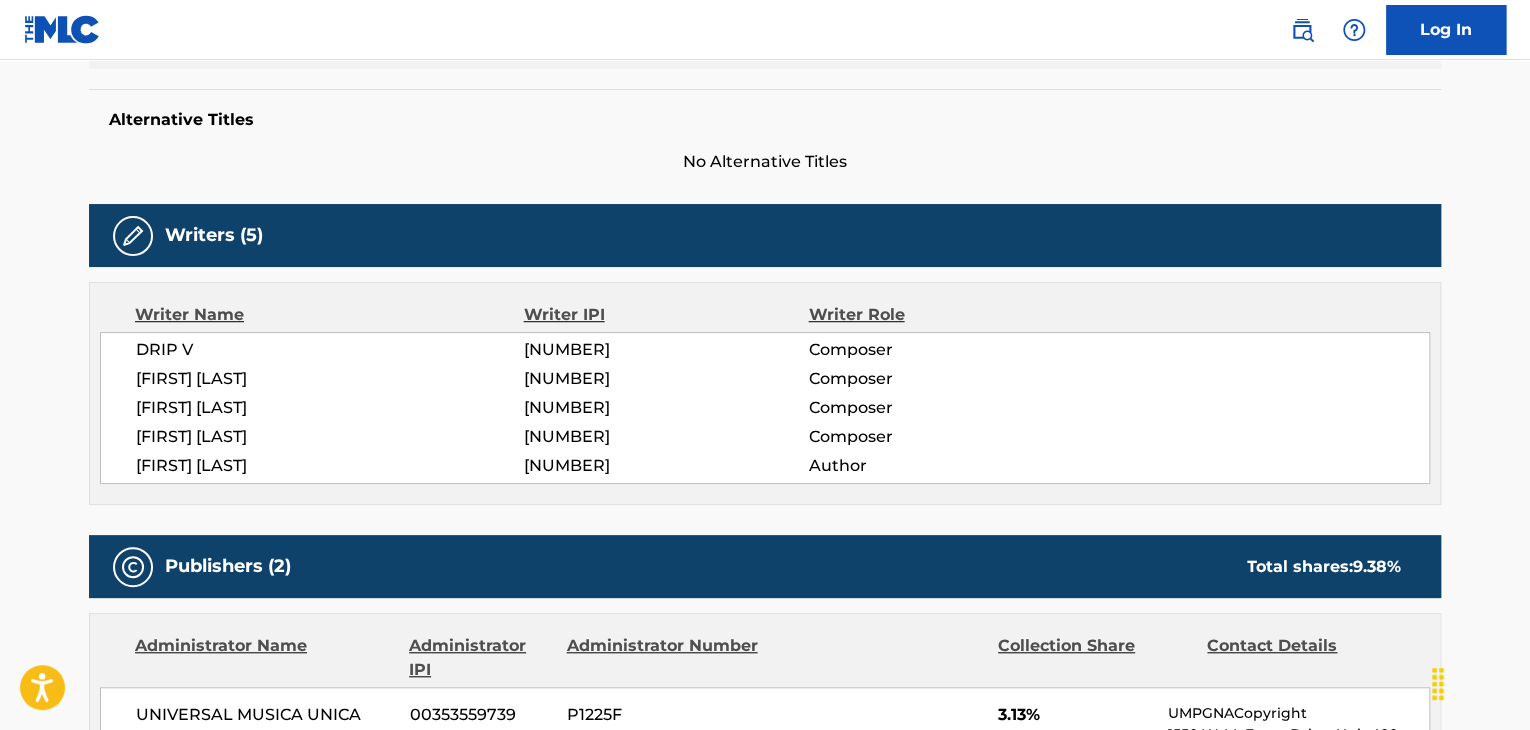 click on "[FIRST] [LAST]" at bounding box center (330, 408) 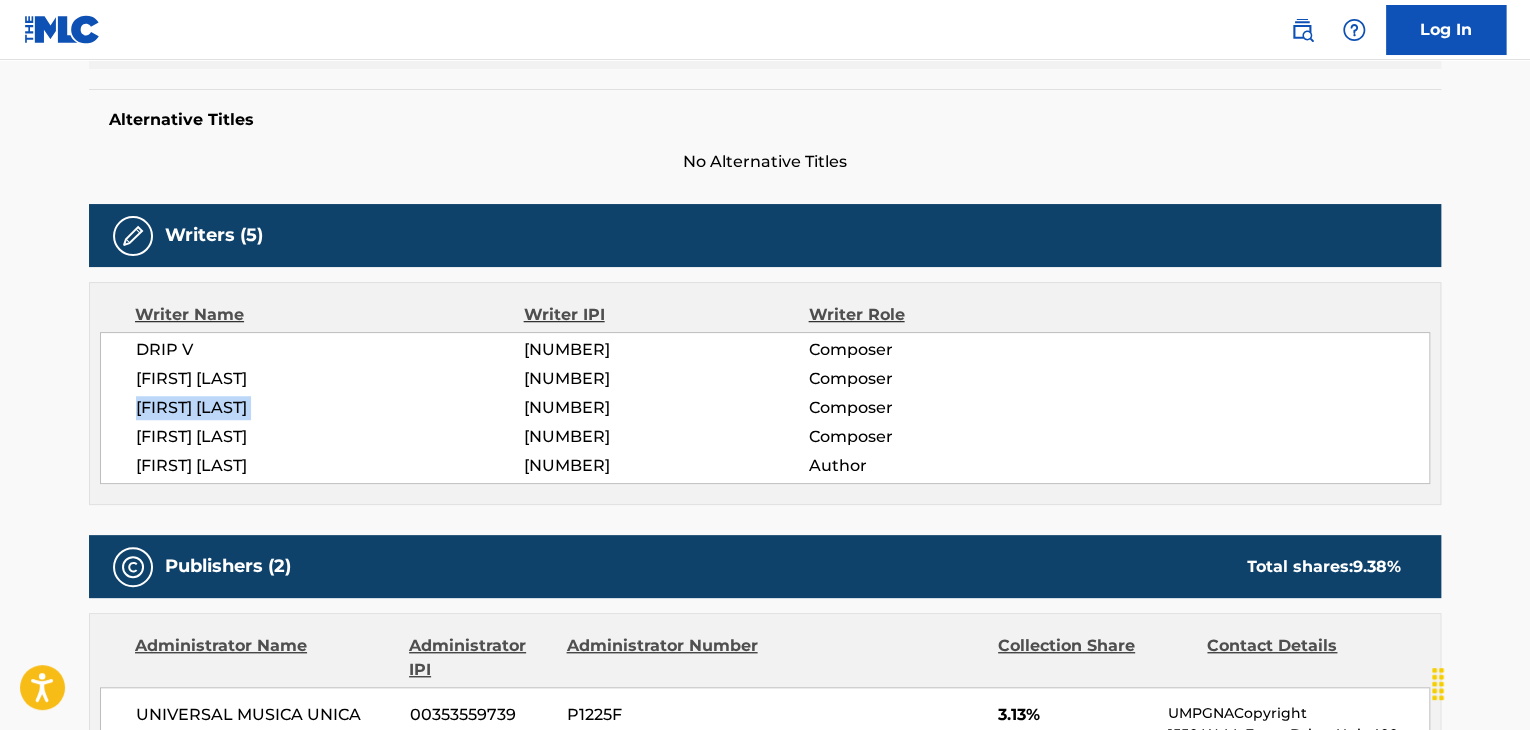 click on "[FIRST] [LAST]" at bounding box center [330, 408] 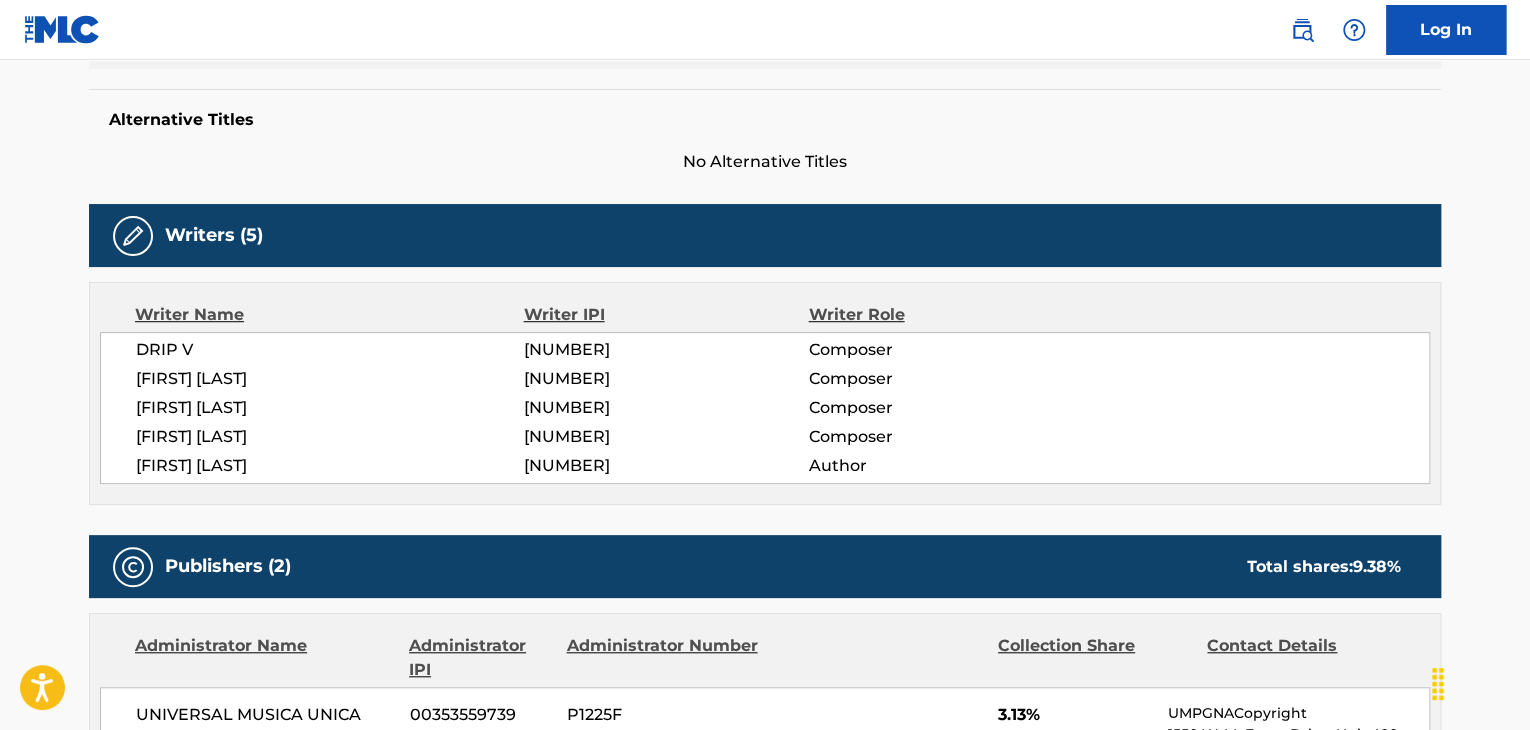 click on "[NUMBER]" at bounding box center (666, 408) 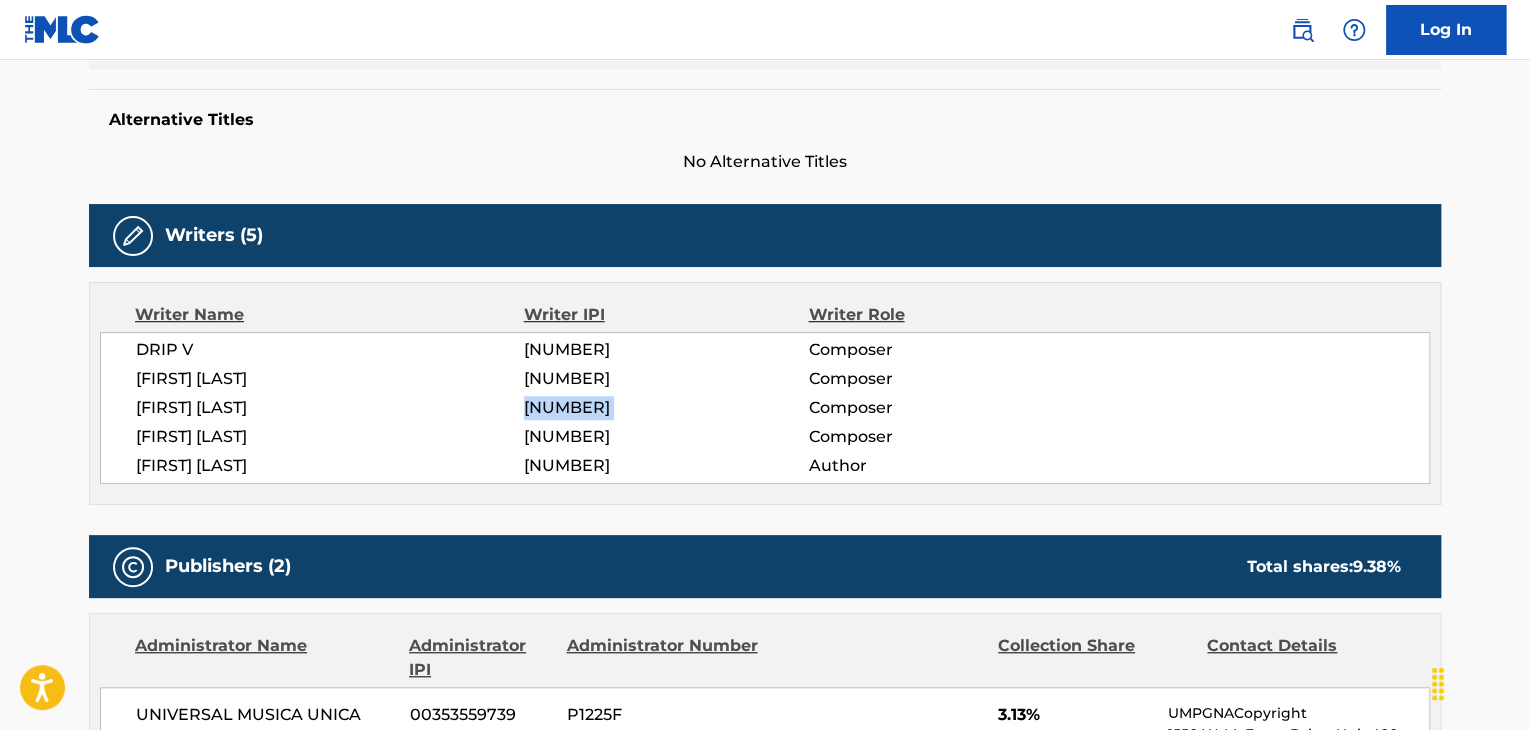 copy on "[NUMBER]" 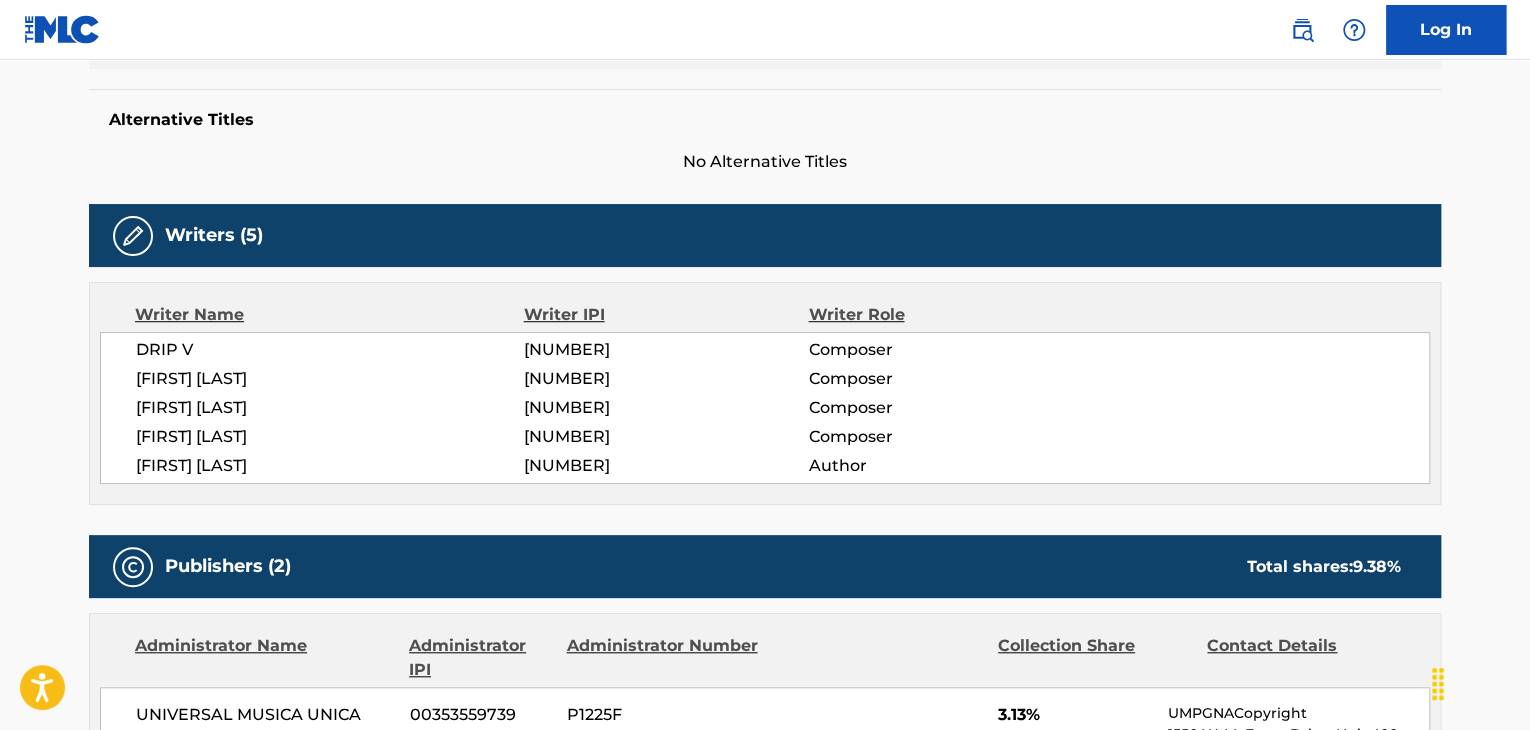 click on "[FIRST] [LAST]" at bounding box center (330, 437) 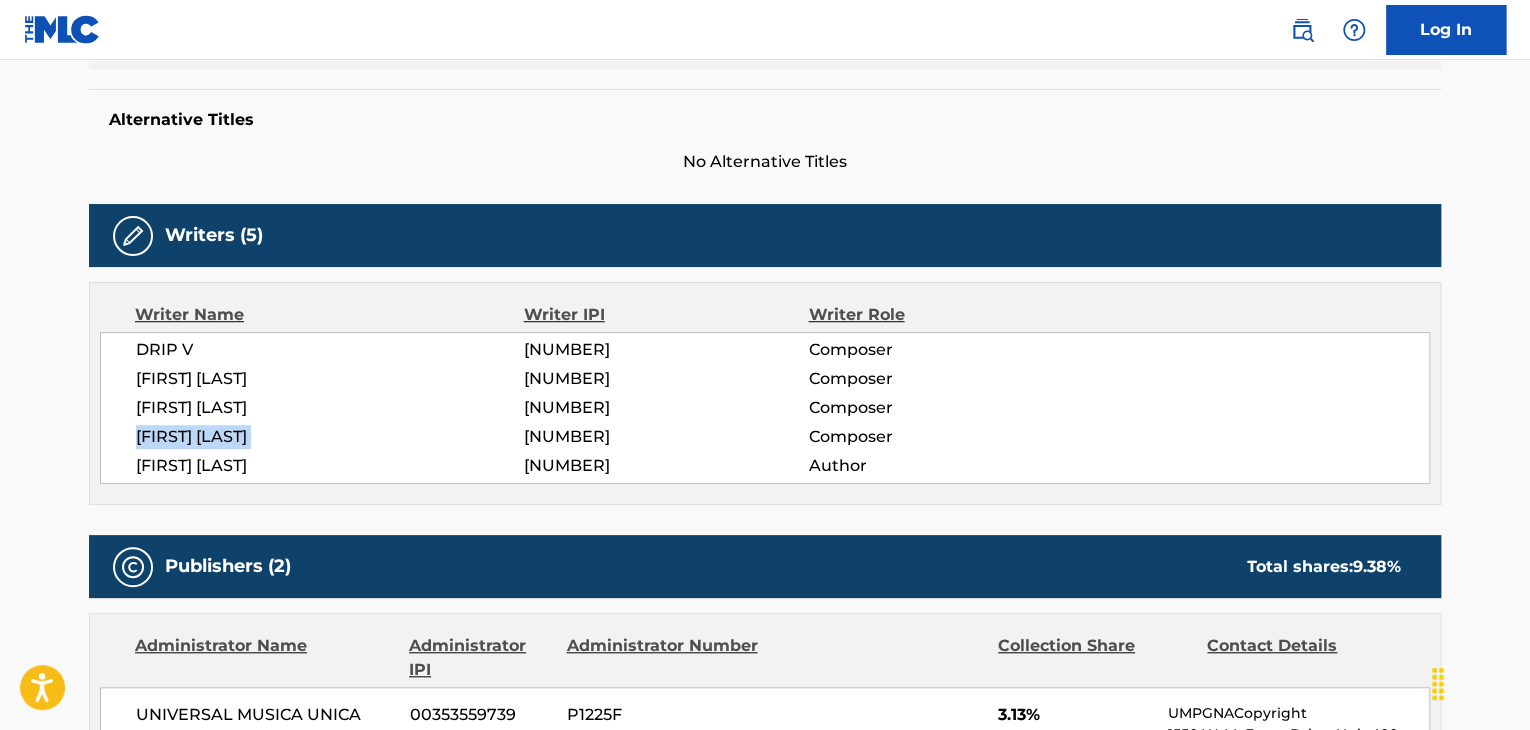 click on "[FIRST] [LAST]" at bounding box center [330, 437] 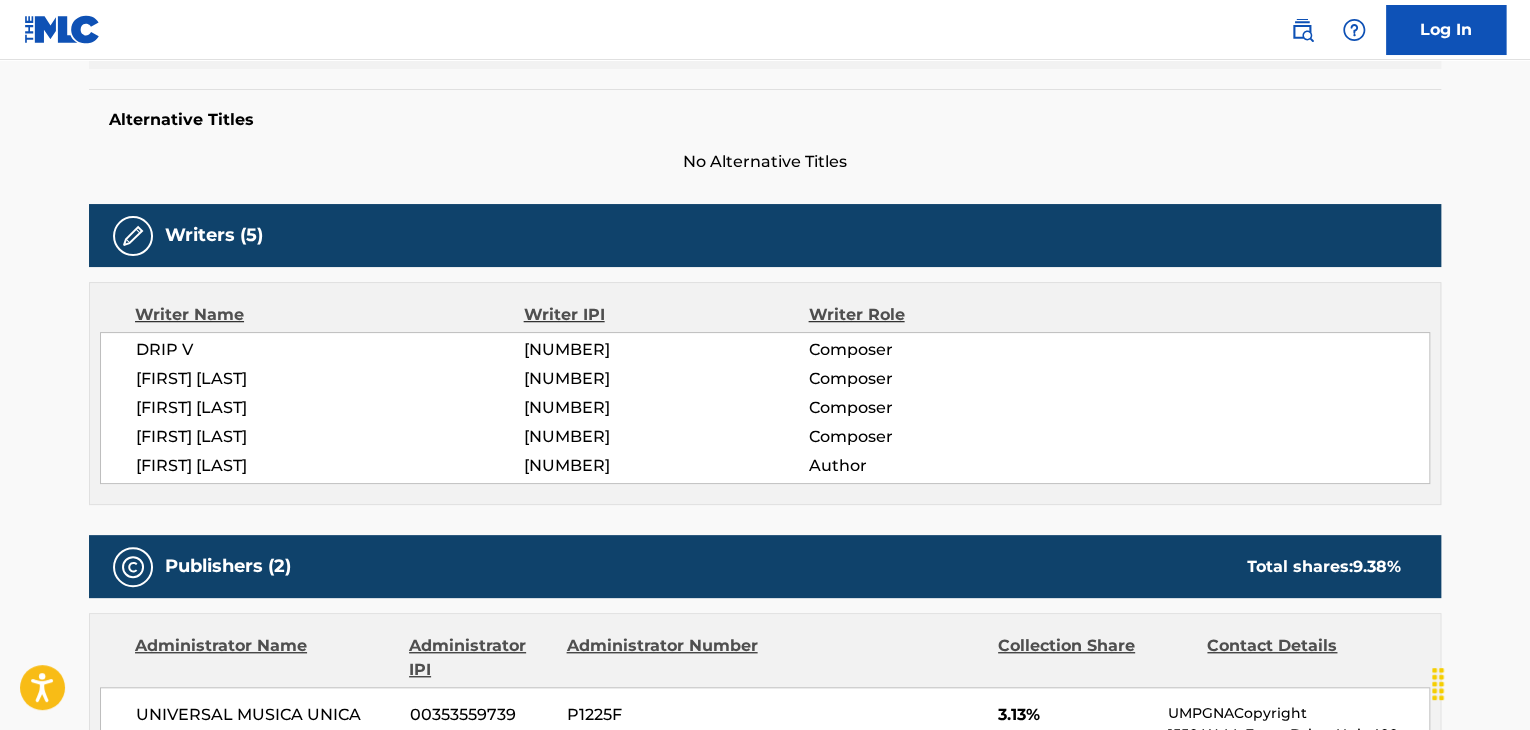click on "[NUMBER]" at bounding box center (666, 437) 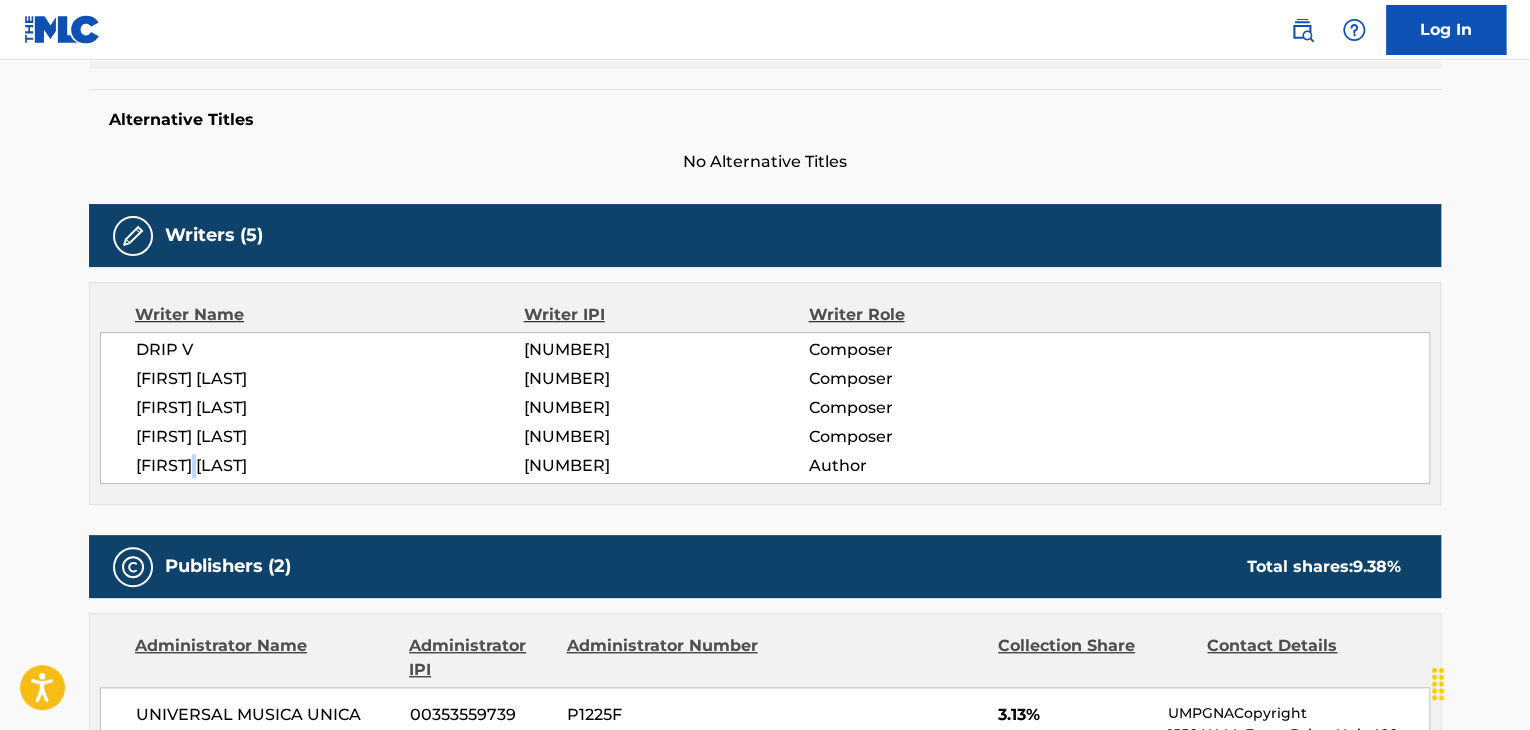 click on "[FIRST] [LAST]" at bounding box center [330, 466] 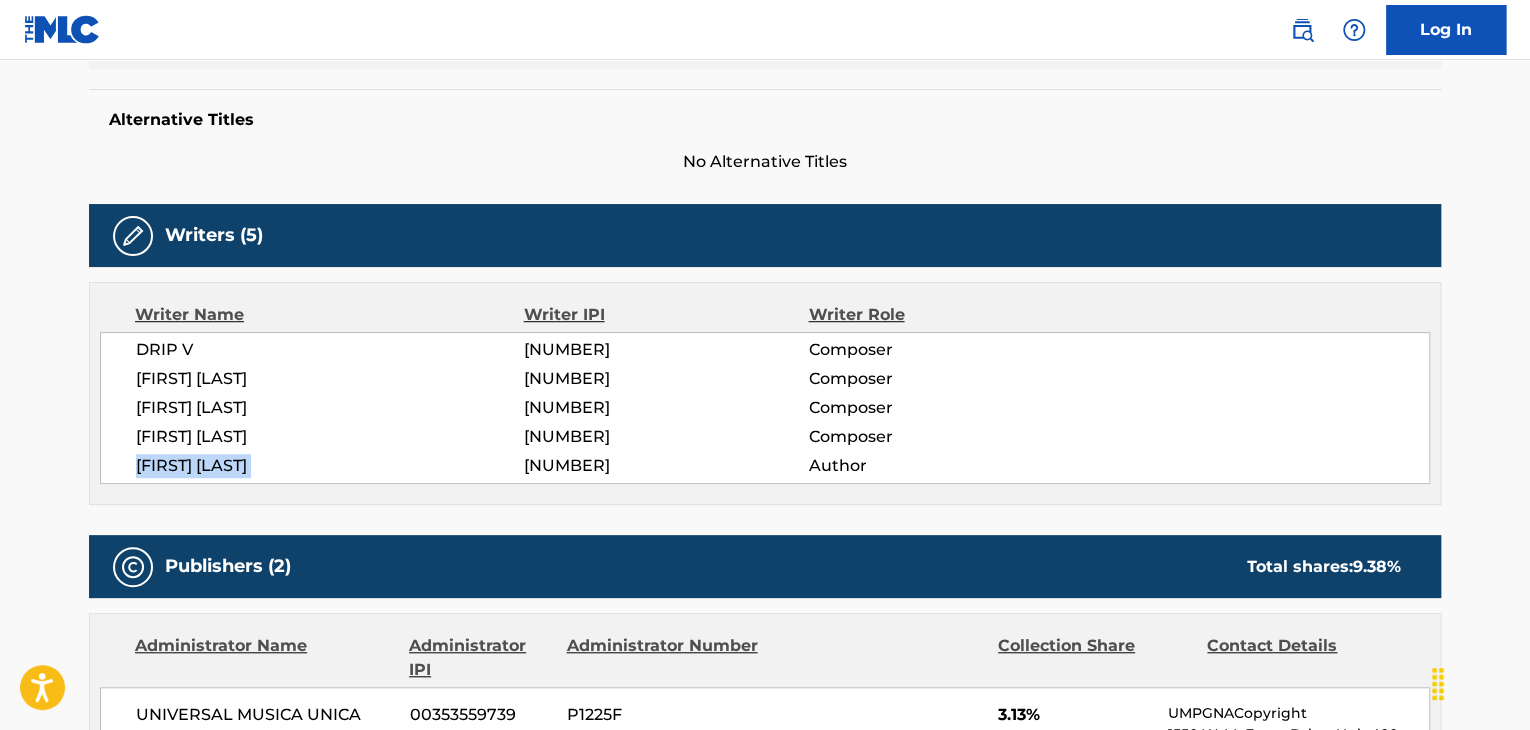 click on "[FIRST] [LAST]" at bounding box center (330, 466) 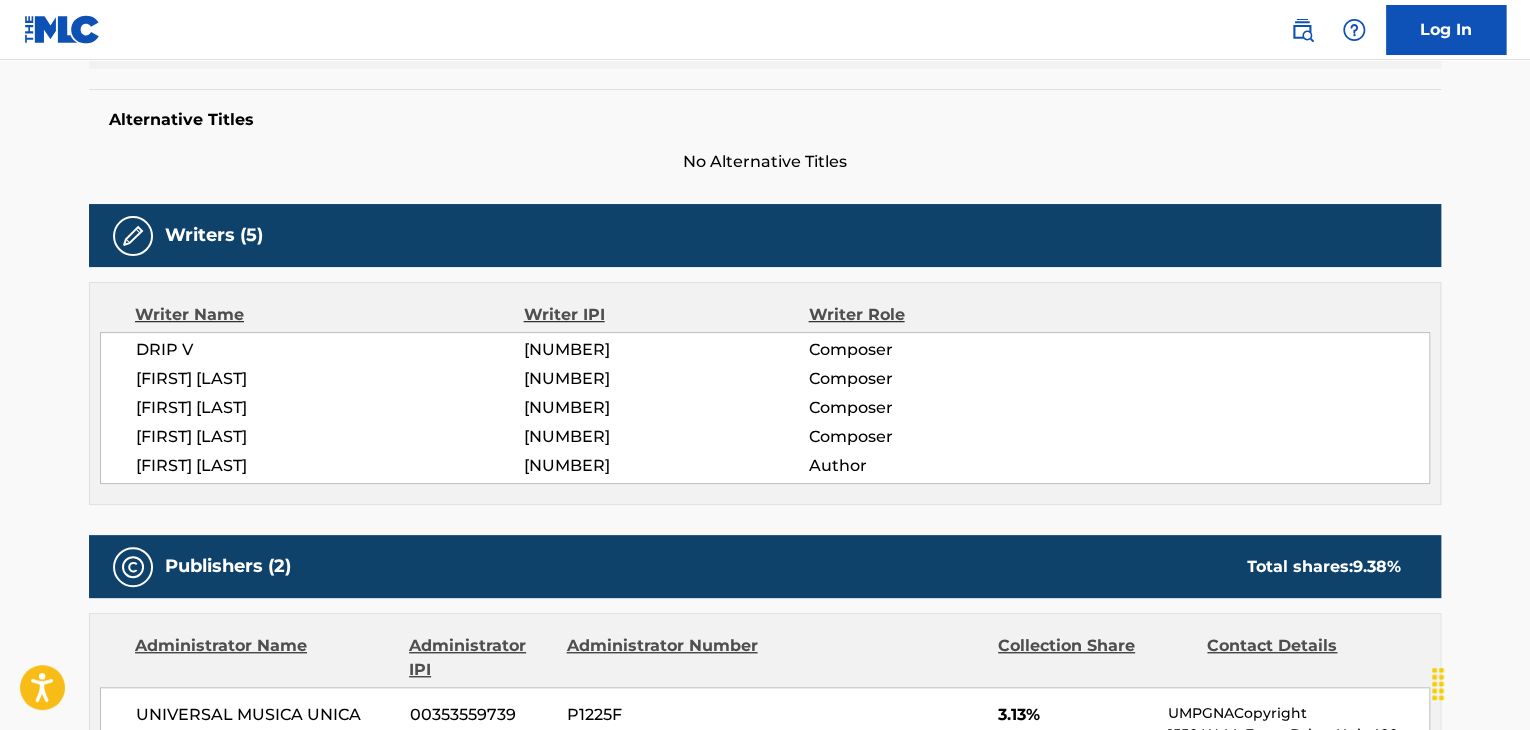 click on "[NUMBER]" at bounding box center (666, 466) 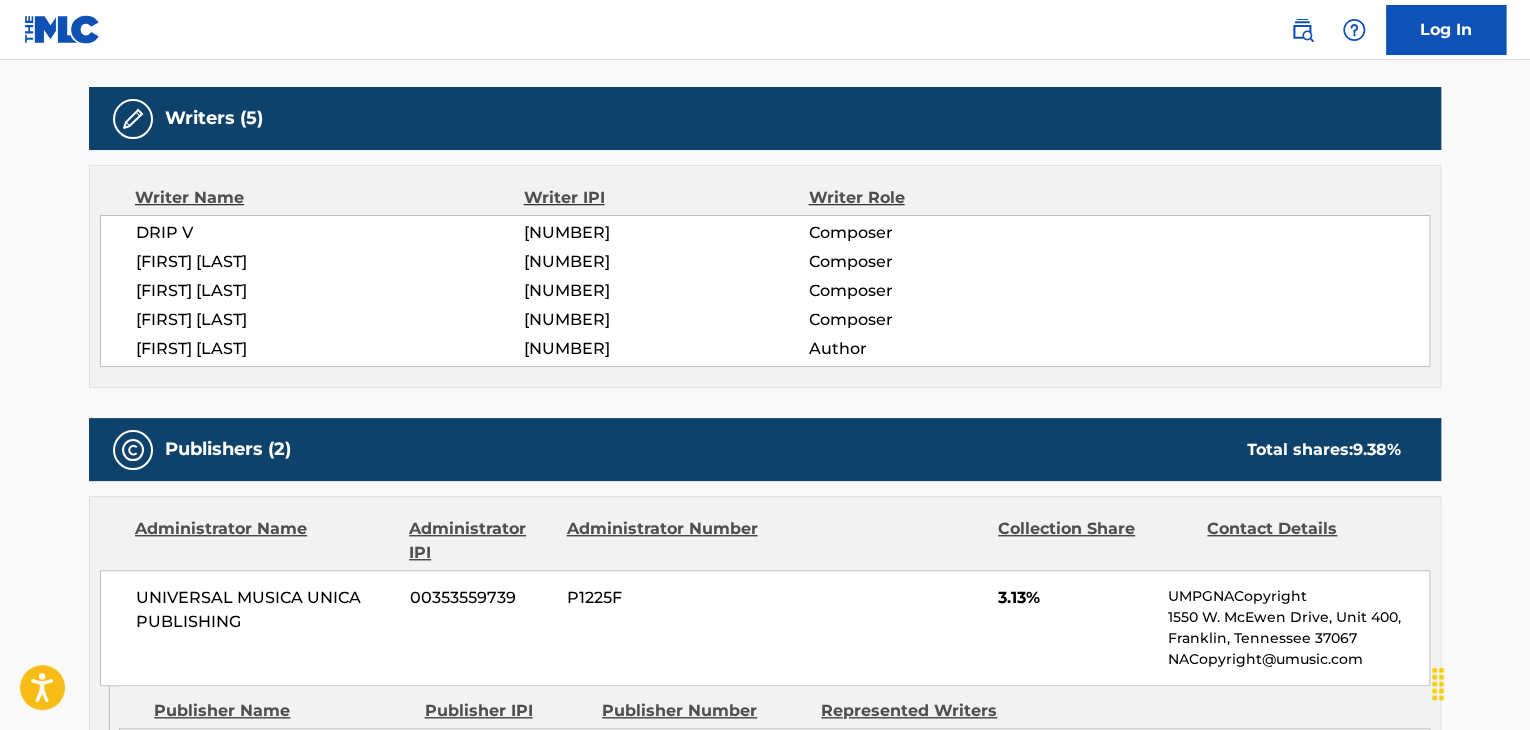scroll, scrollTop: 800, scrollLeft: 0, axis: vertical 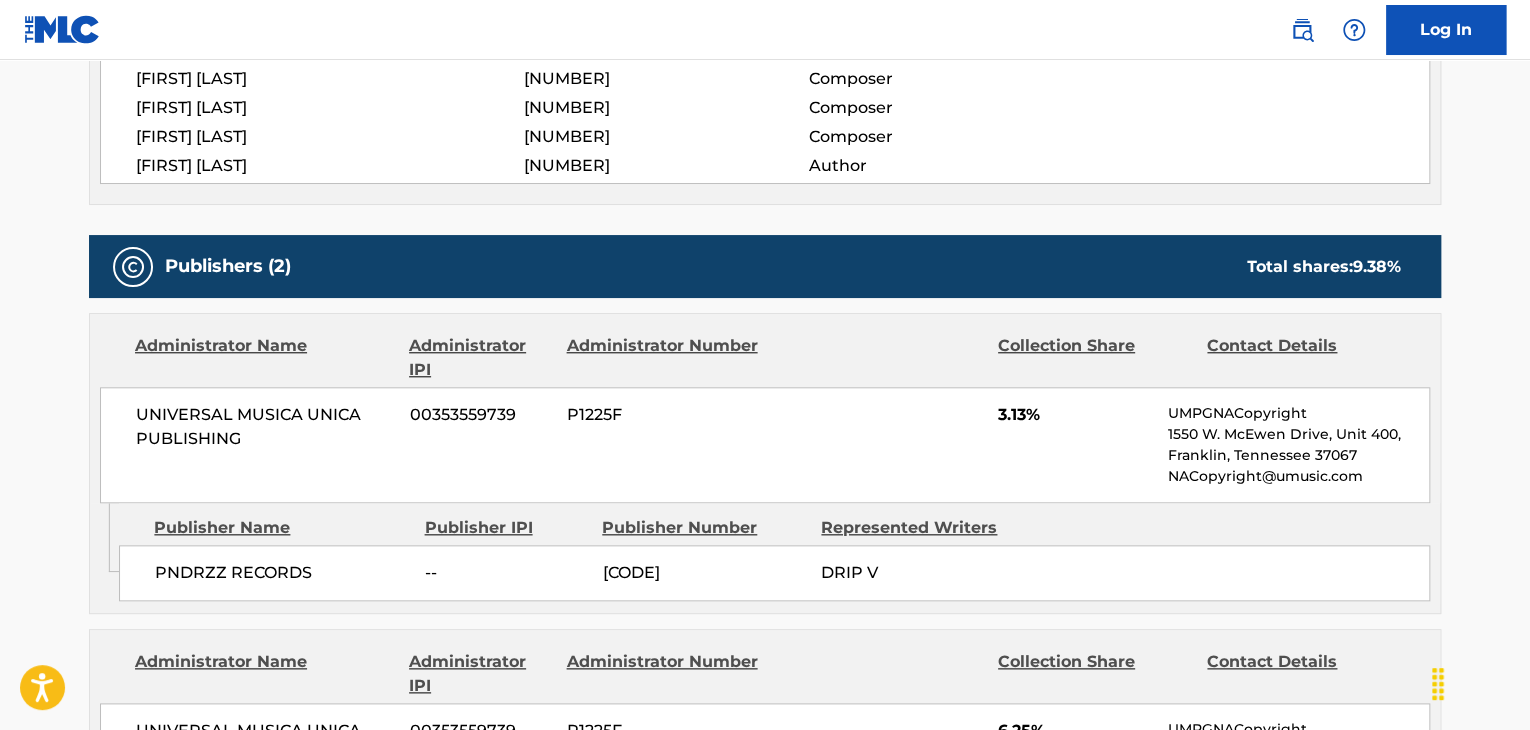 click on "UNIVERSAL MUSICA UNICA PUBLISHING" at bounding box center [265, 427] 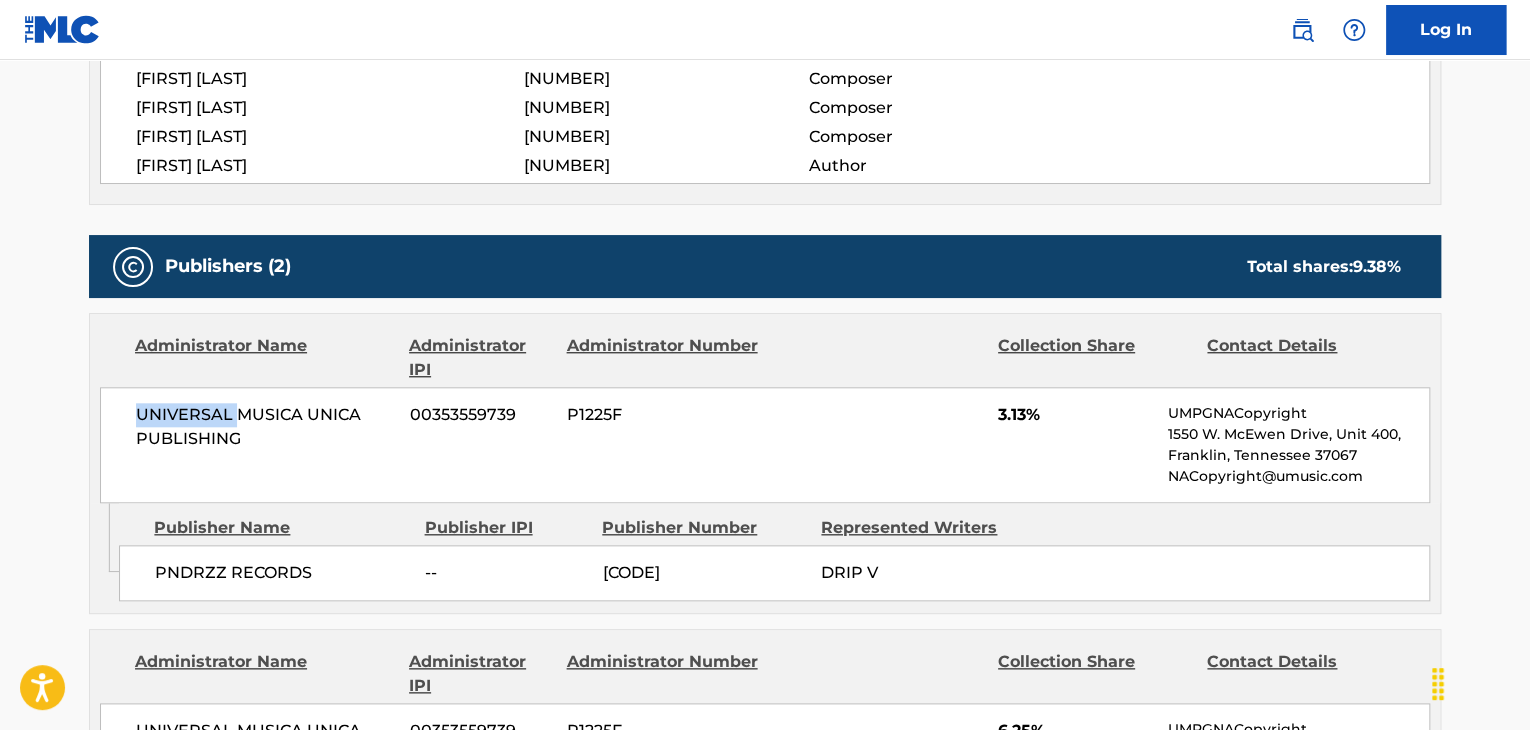 click on "UNIVERSAL MUSICA UNICA PUBLISHING" at bounding box center [265, 427] 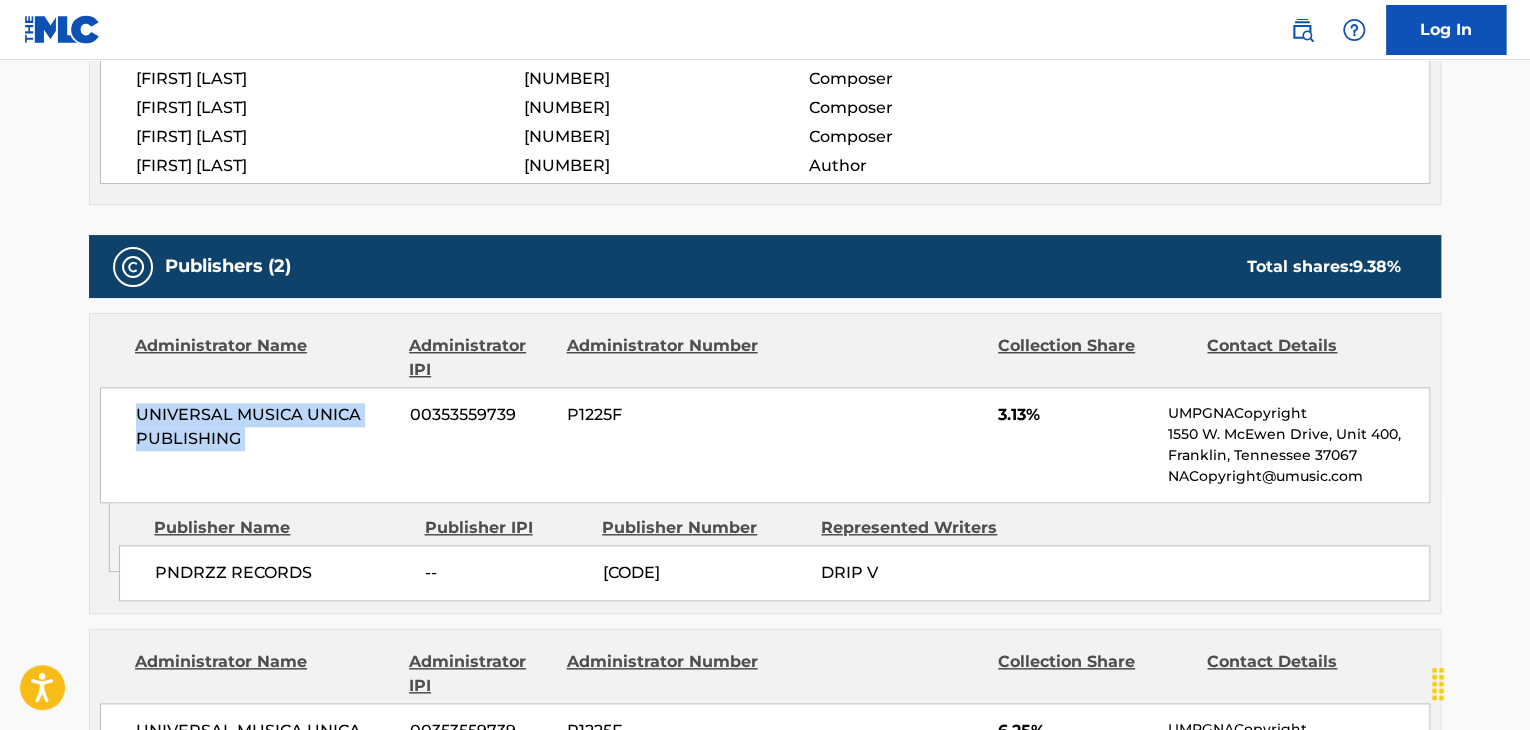 click on "UNIVERSAL MUSICA UNICA PUBLISHING" at bounding box center (265, 427) 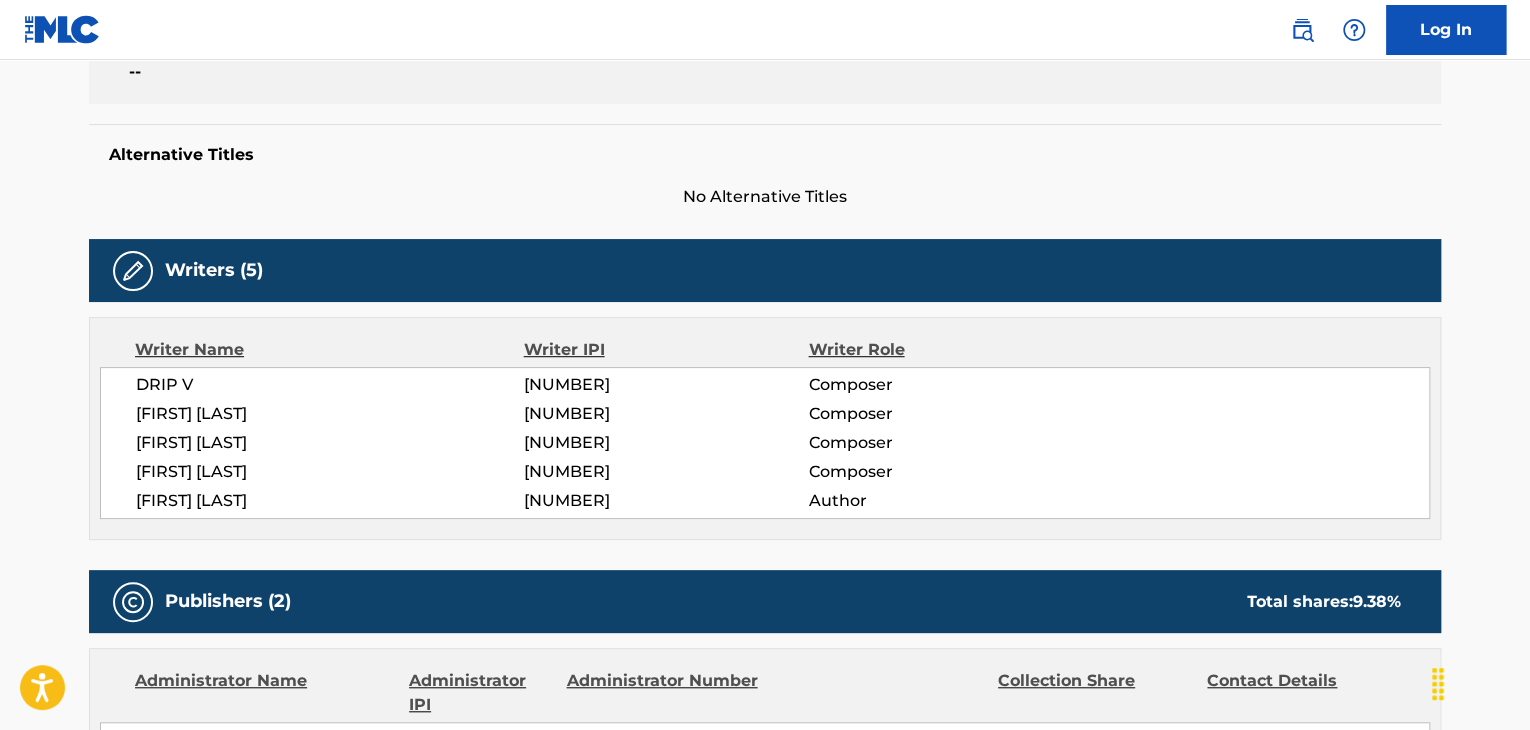 scroll, scrollTop: 80, scrollLeft: 0, axis: vertical 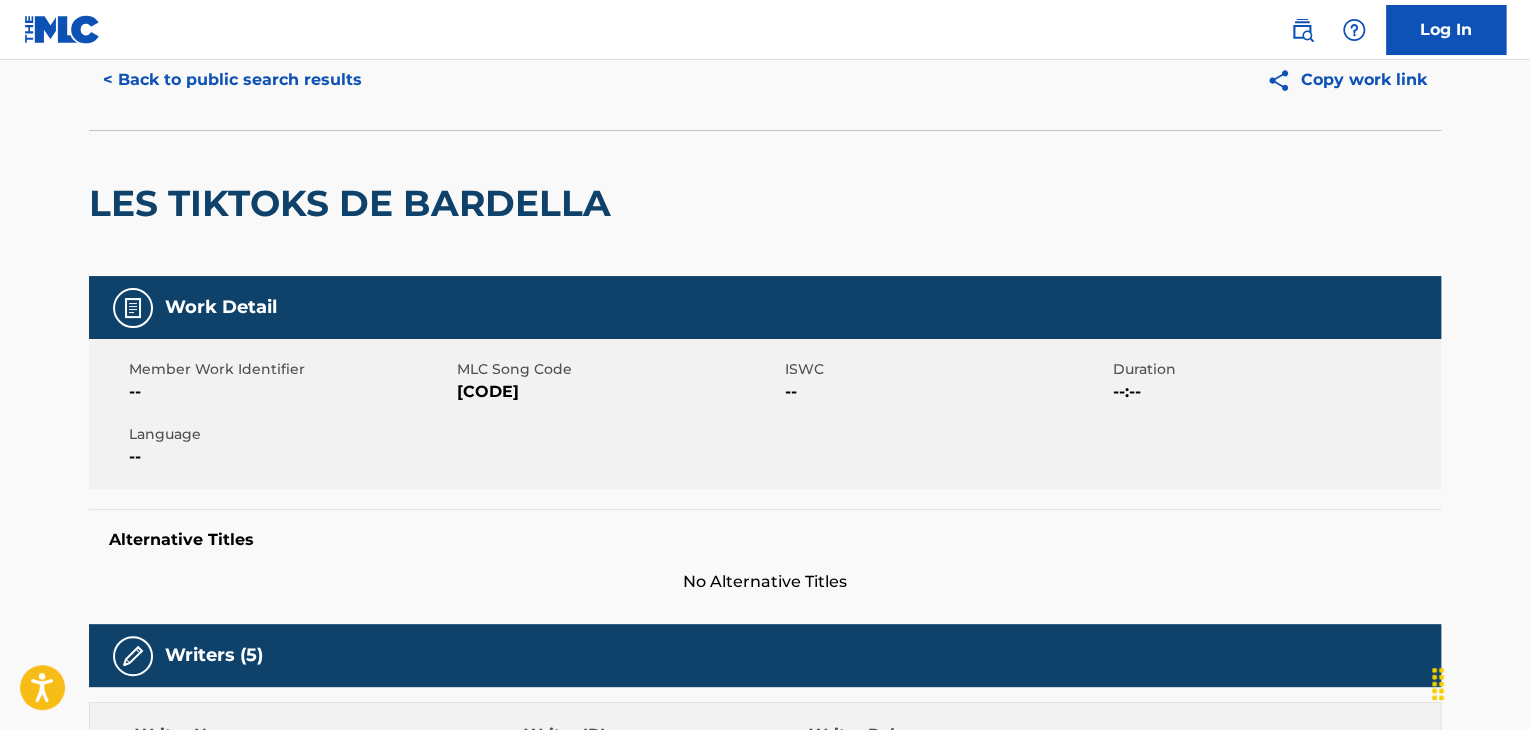click on "[CODE]" at bounding box center (618, 392) 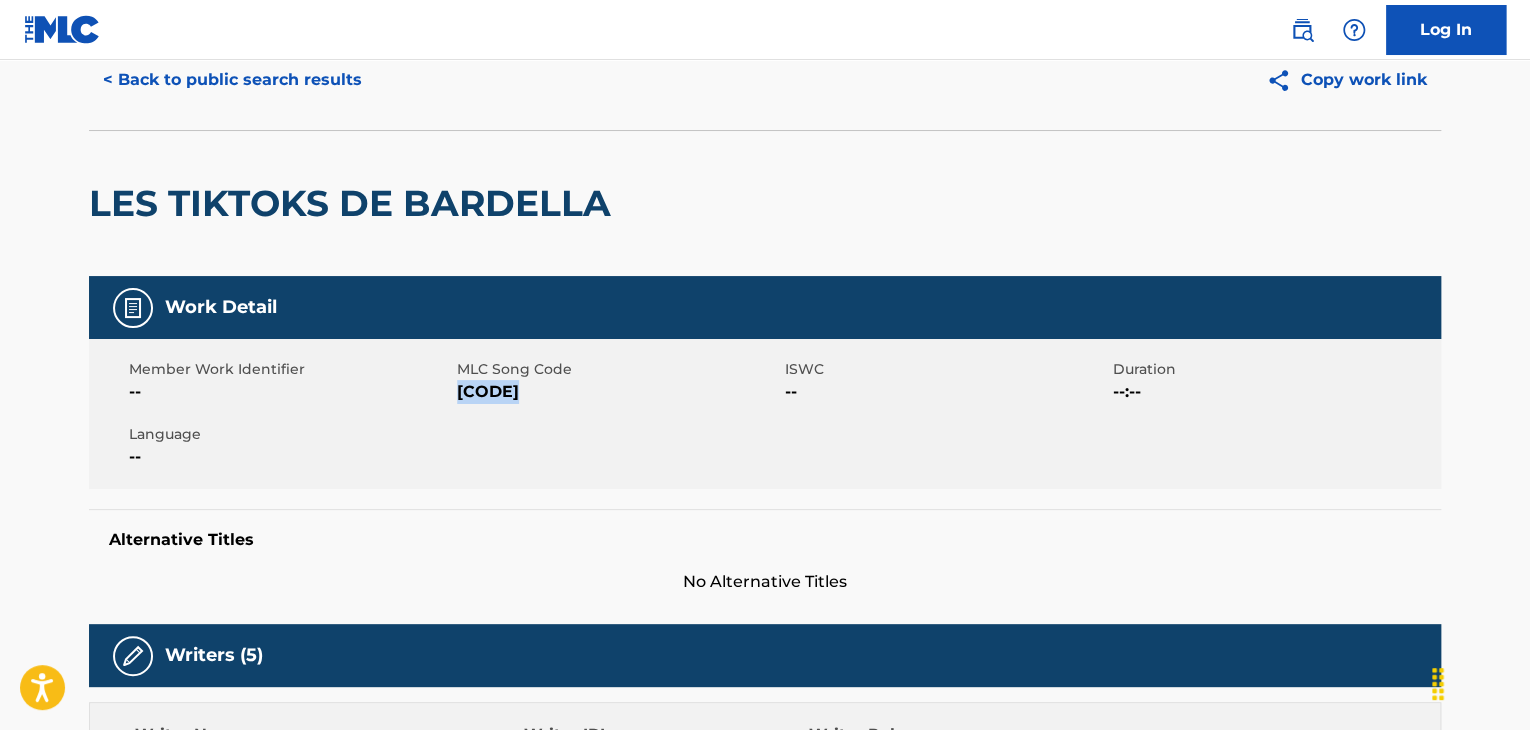 click on "[CODE]" at bounding box center (618, 392) 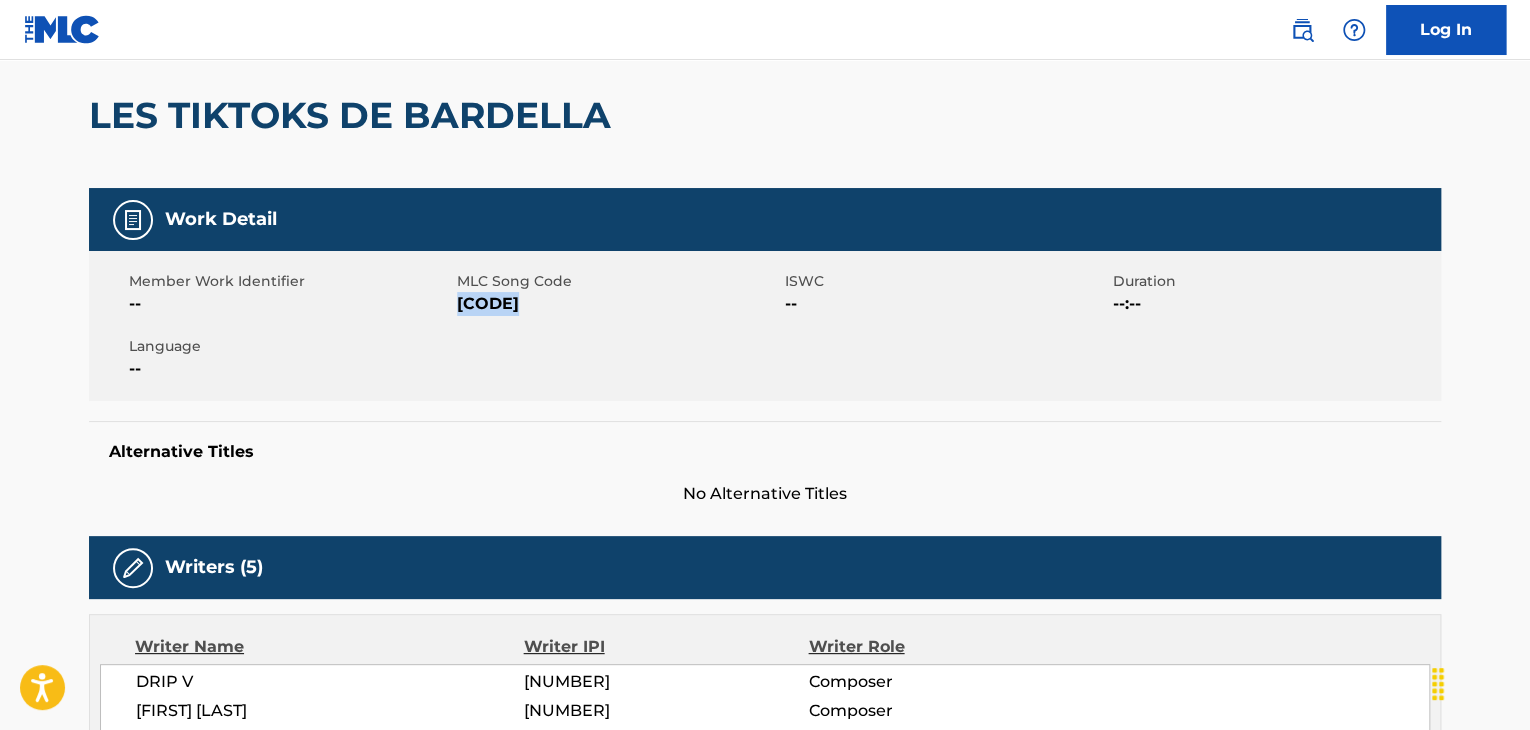 scroll, scrollTop: 0, scrollLeft: 0, axis: both 